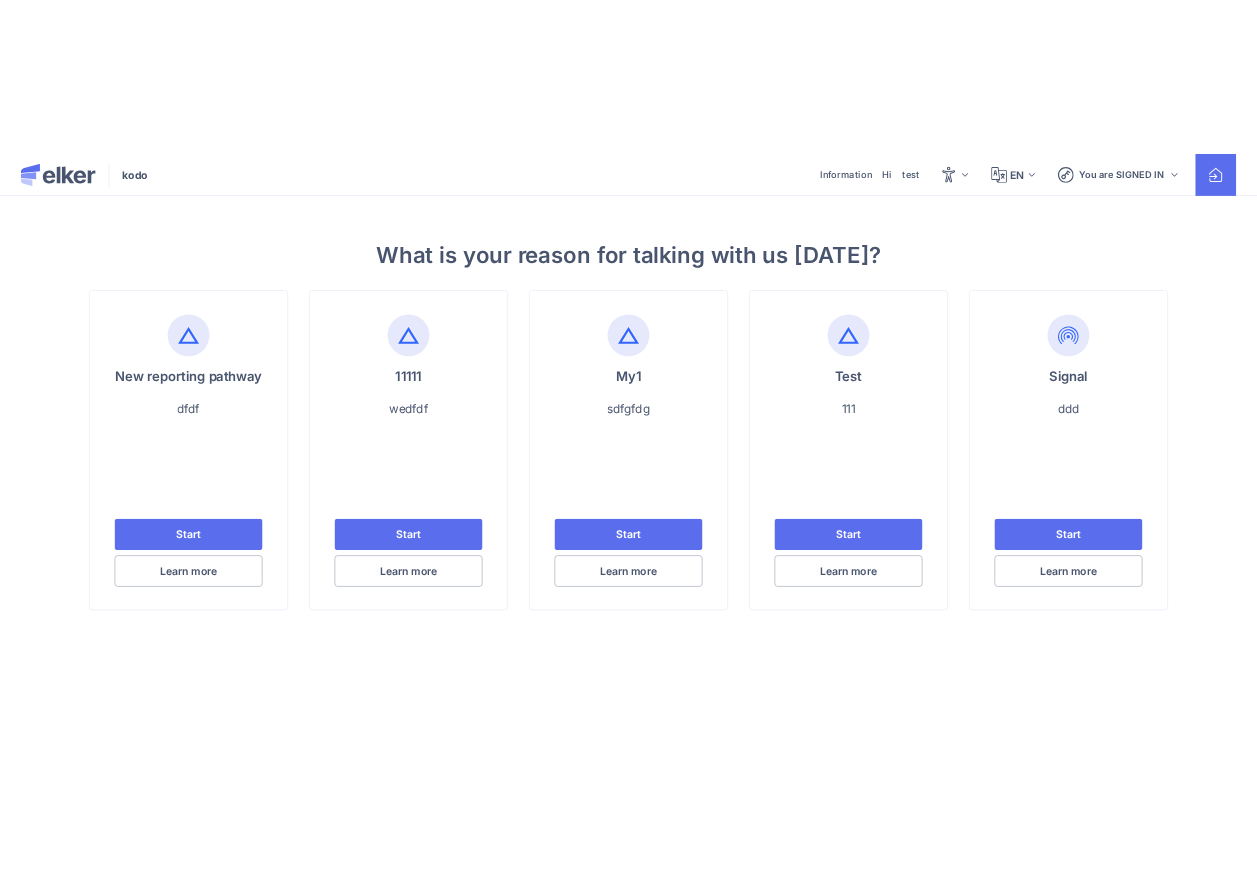 scroll, scrollTop: 0, scrollLeft: 0, axis: both 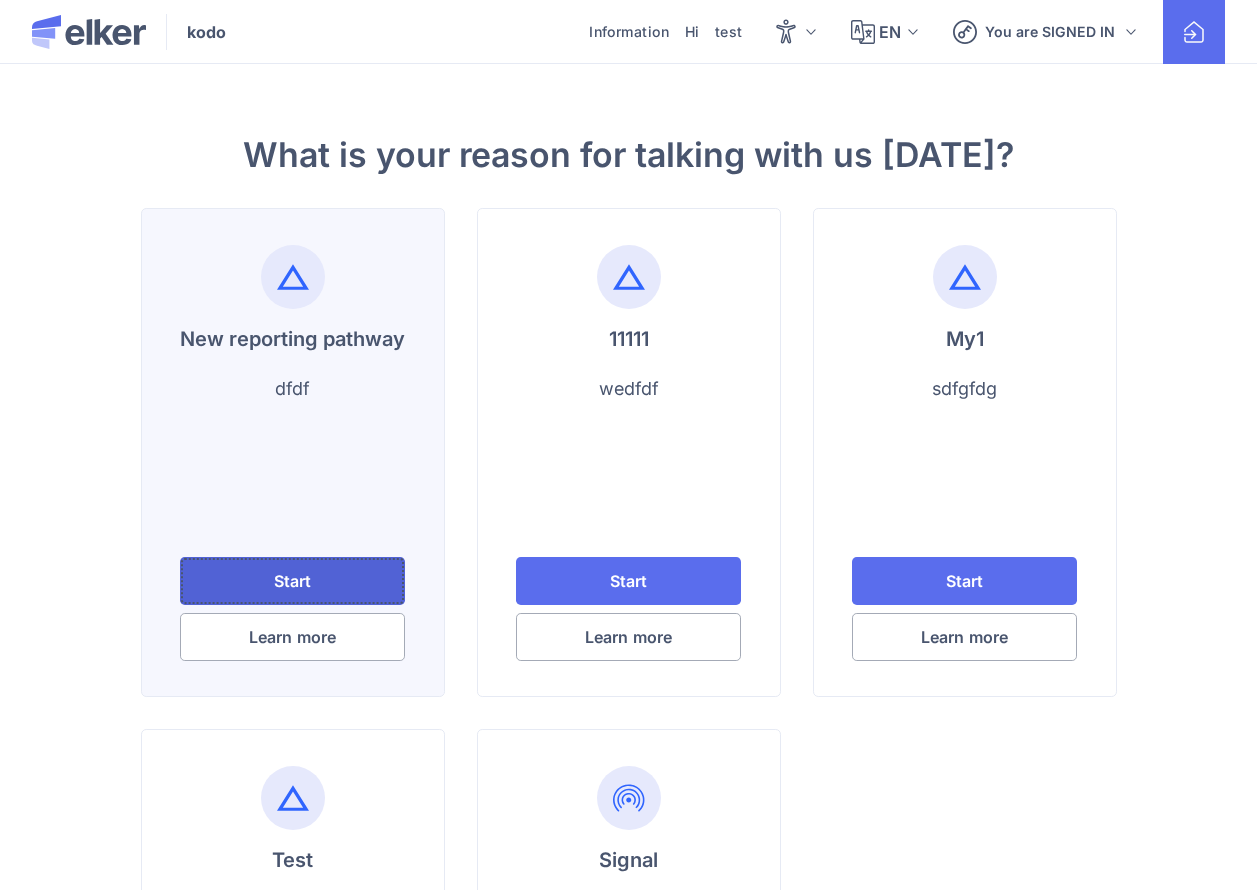 click on "Start" at bounding box center (292, 581) 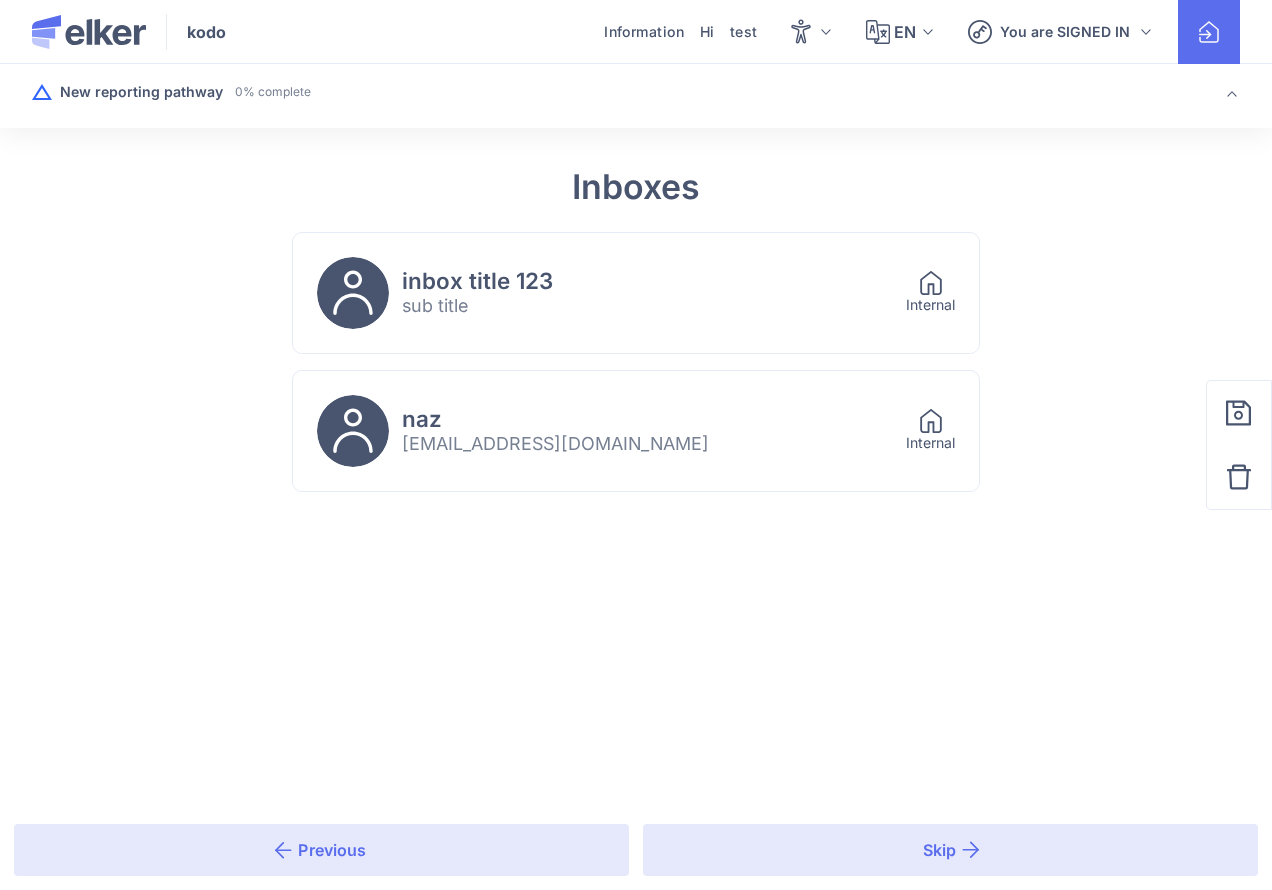 click on "naz test1@test.com" at bounding box center [599, 431] 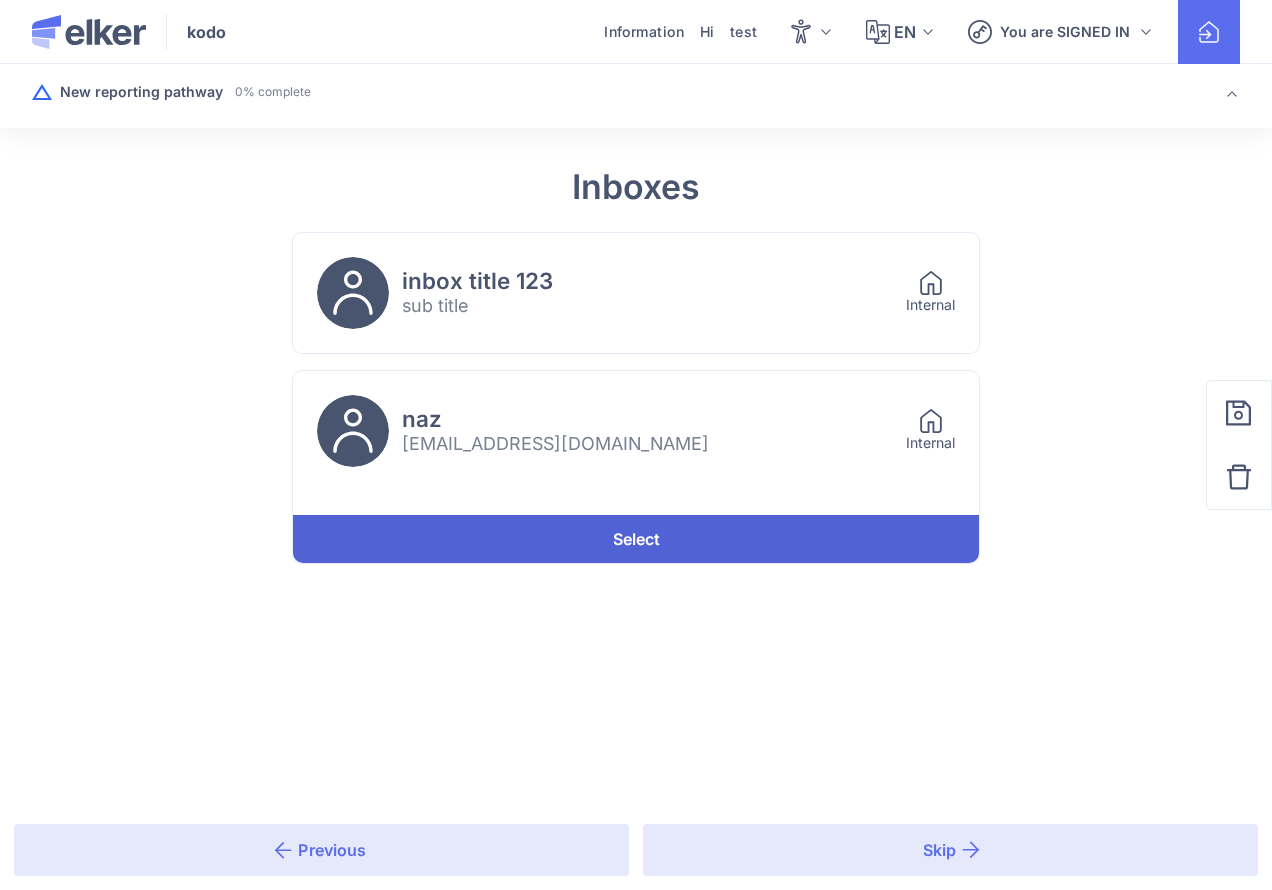 click on "Select" at bounding box center [636, 539] 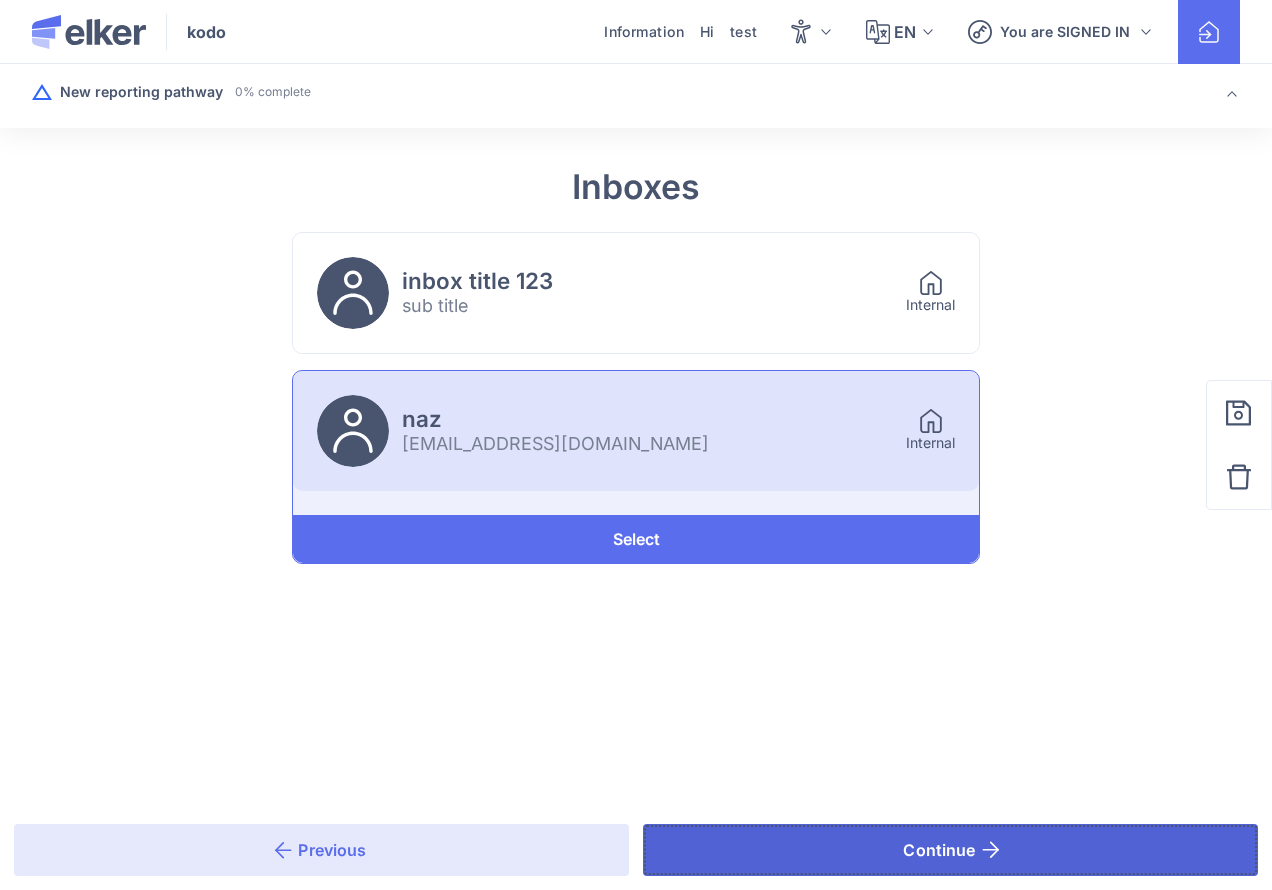 click on "Continue" at bounding box center [950, 850] 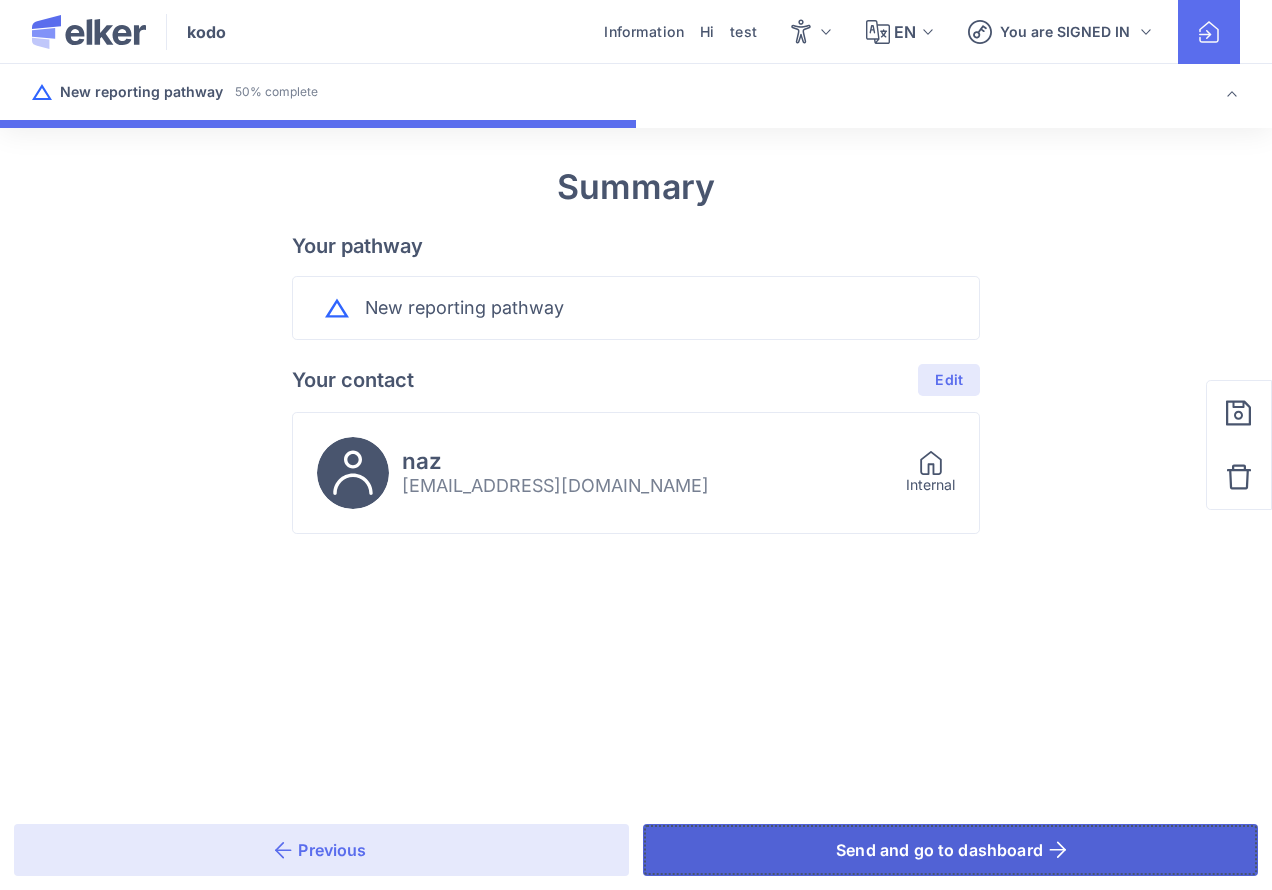 click on "Send and go to dashboard" at bounding box center [950, 850] 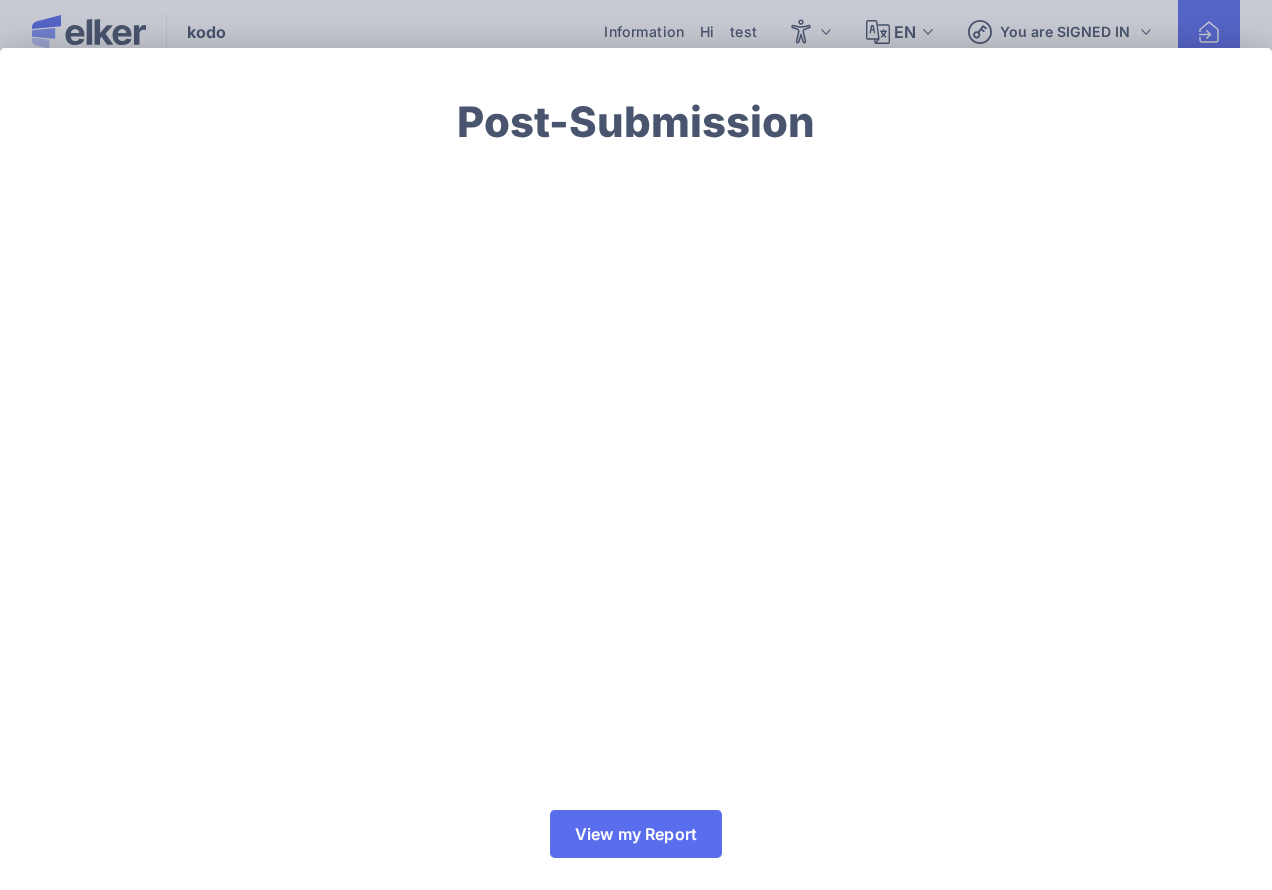 click on "Post-Submission View my Report" at bounding box center (636, 445) 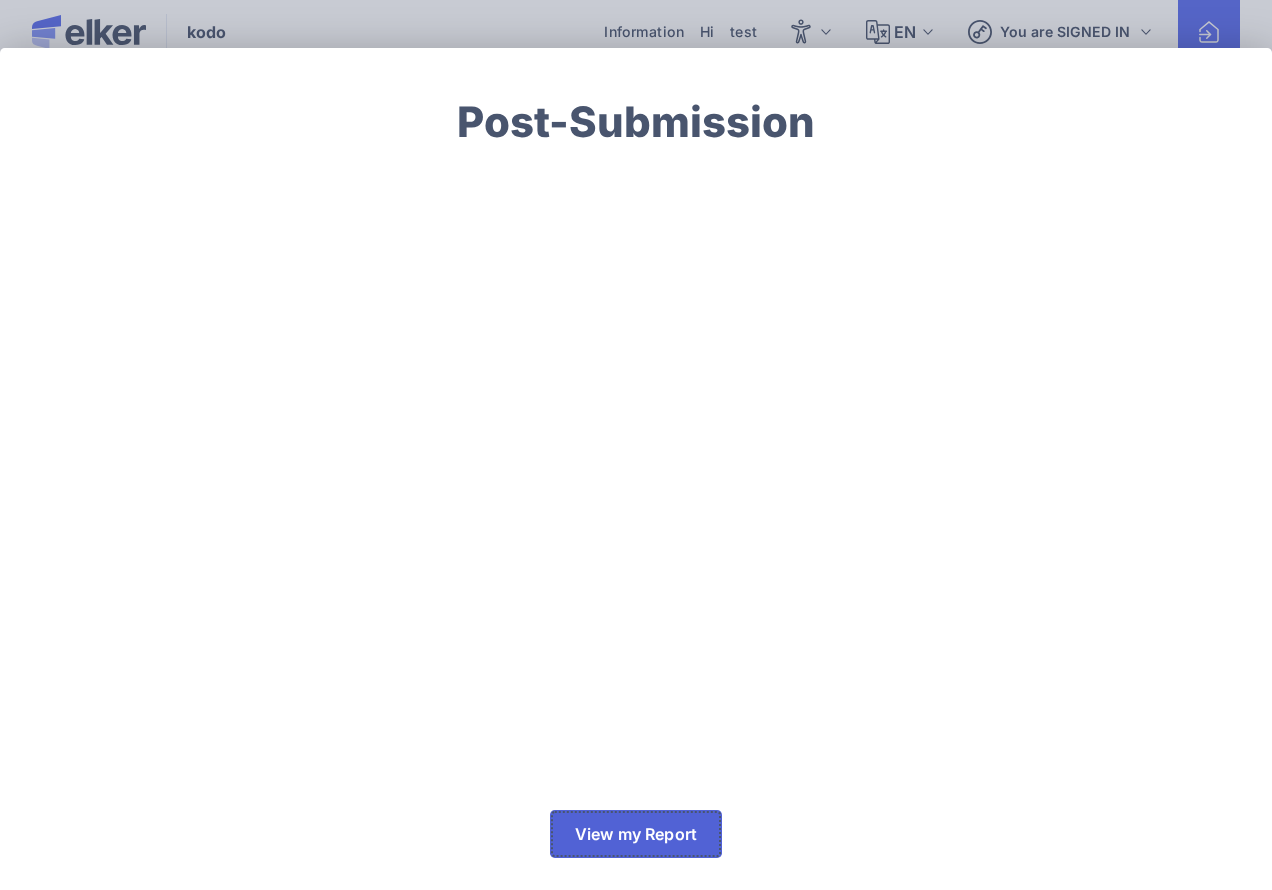 click on "View my Report" at bounding box center (636, 834) 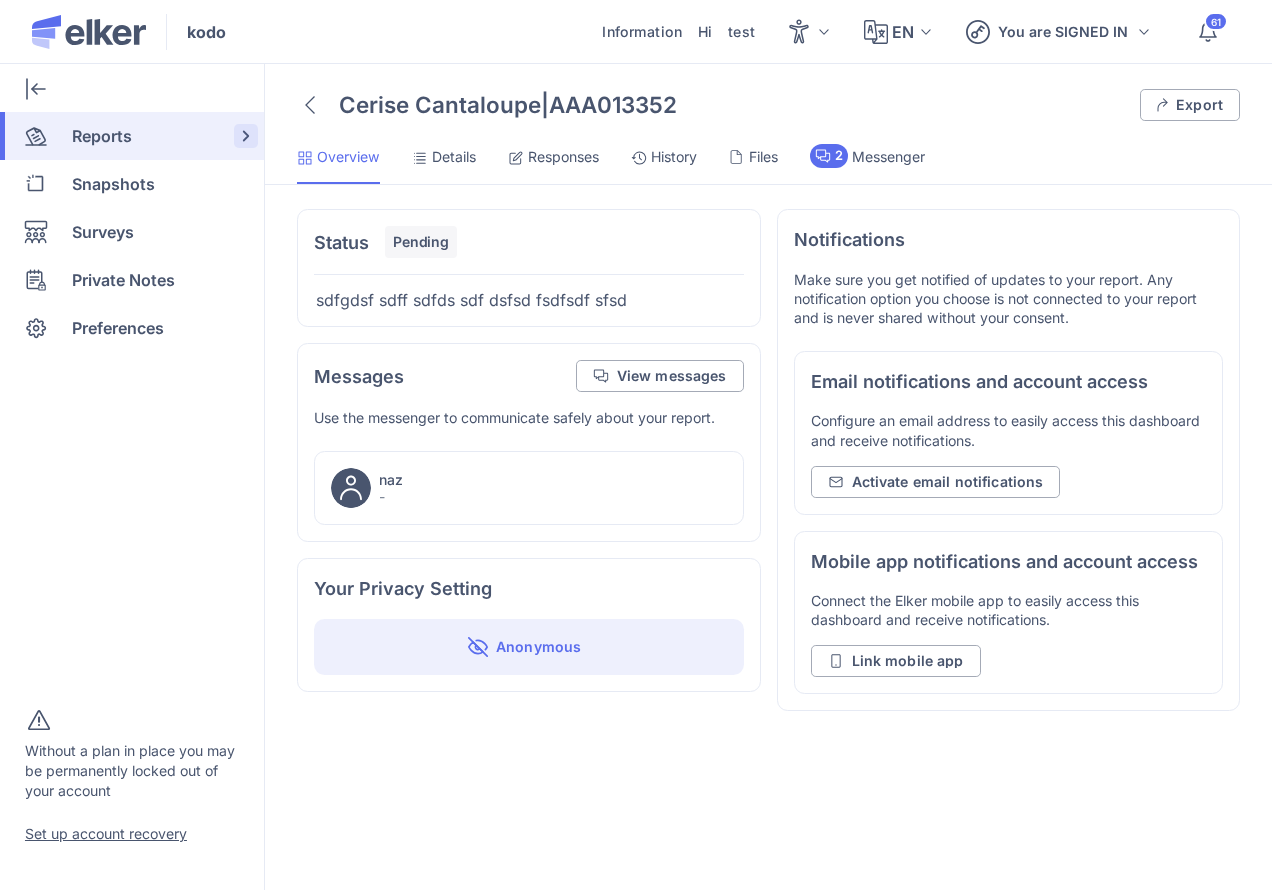 click on "Reports" at bounding box center (102, 136) 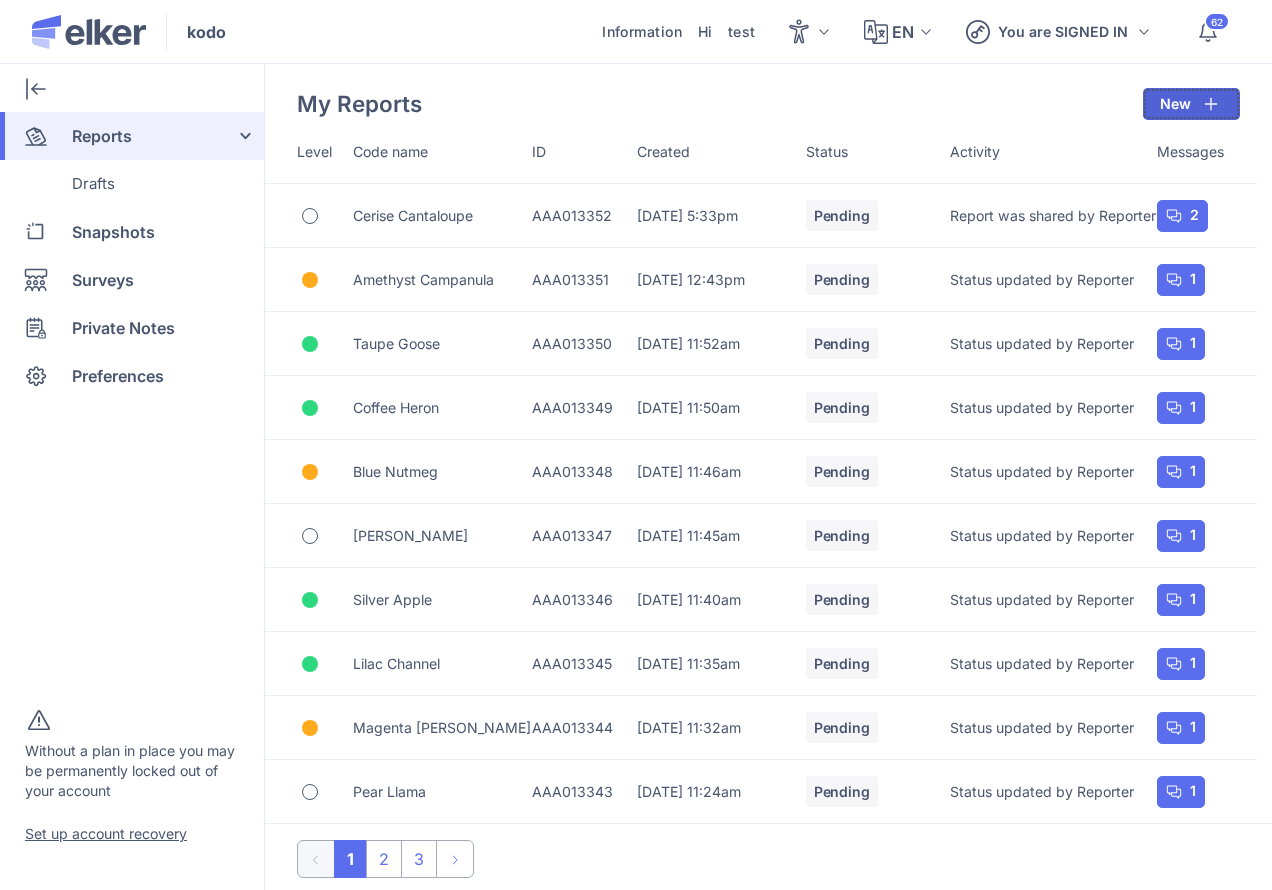 click on "New" at bounding box center (1191, 104) 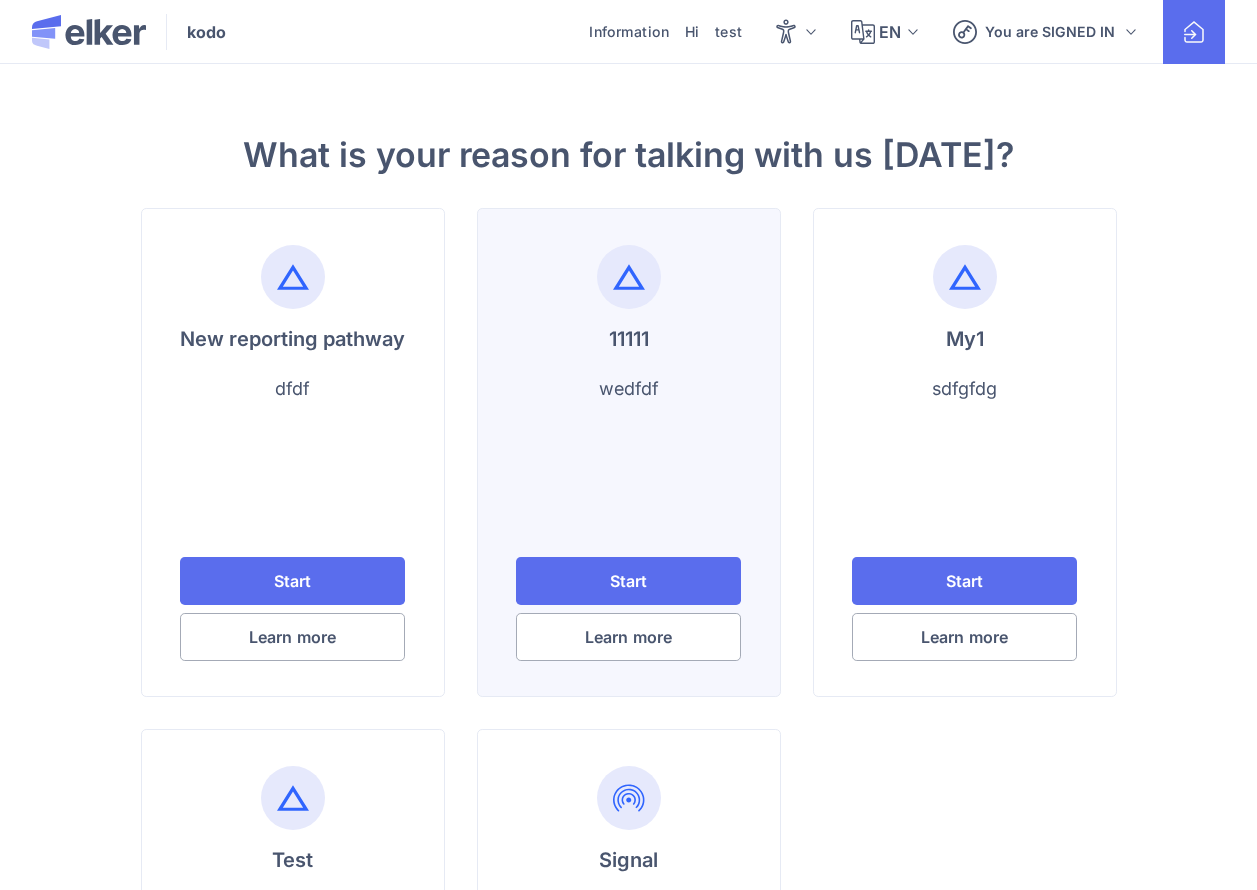 scroll, scrollTop: 360, scrollLeft: 0, axis: vertical 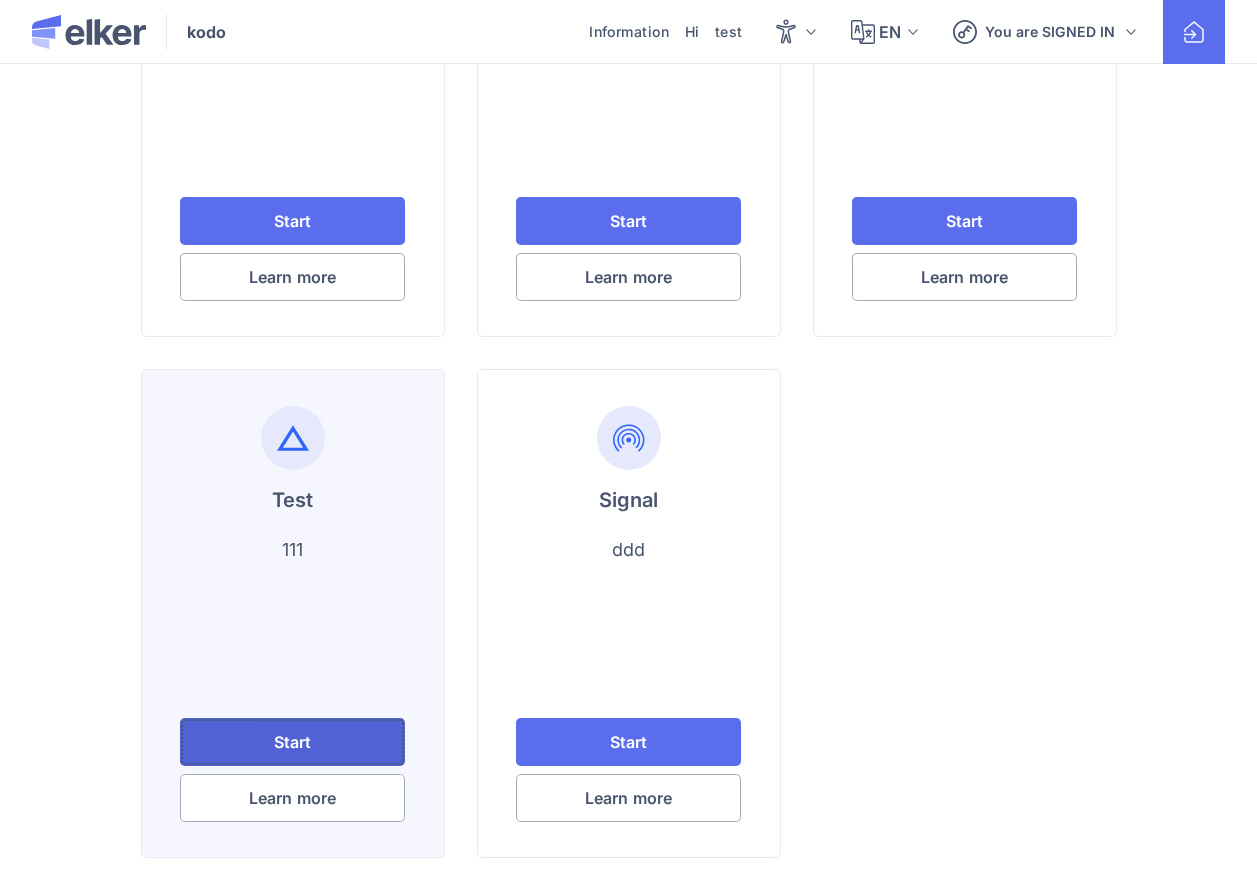 click on "Start" at bounding box center (292, 742) 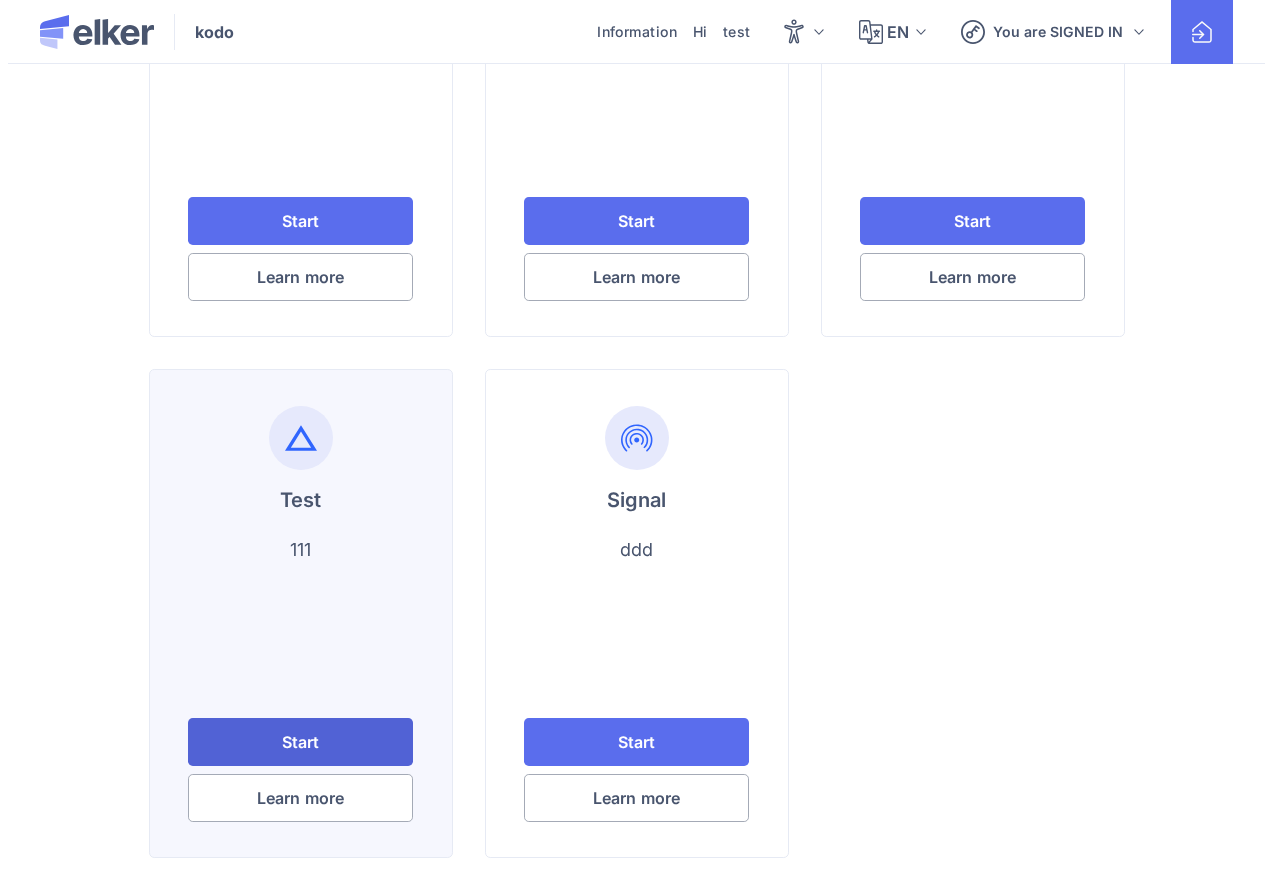 scroll, scrollTop: 0, scrollLeft: 0, axis: both 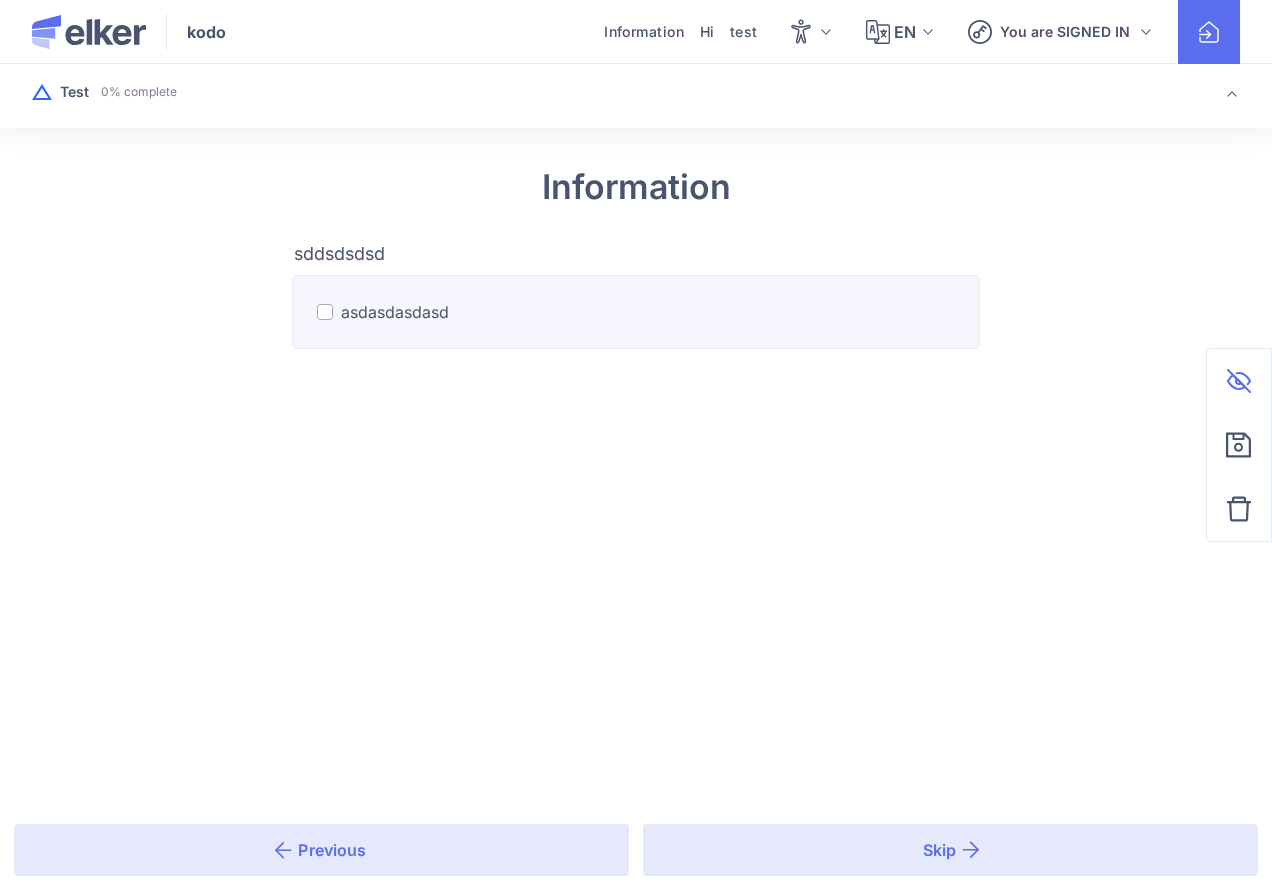 click on "asdasdasdasd" at bounding box center (395, 312) 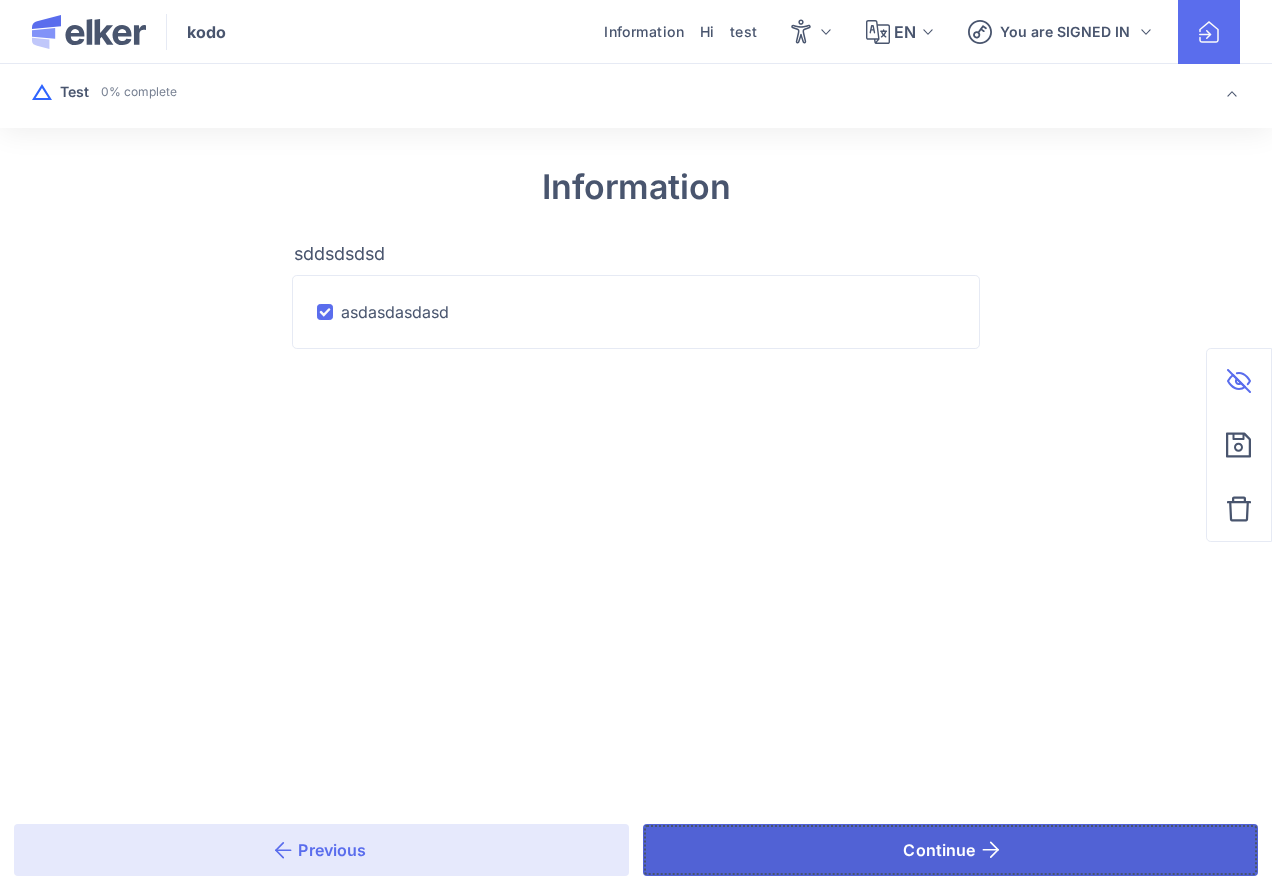 click on "Continue" at bounding box center (950, 850) 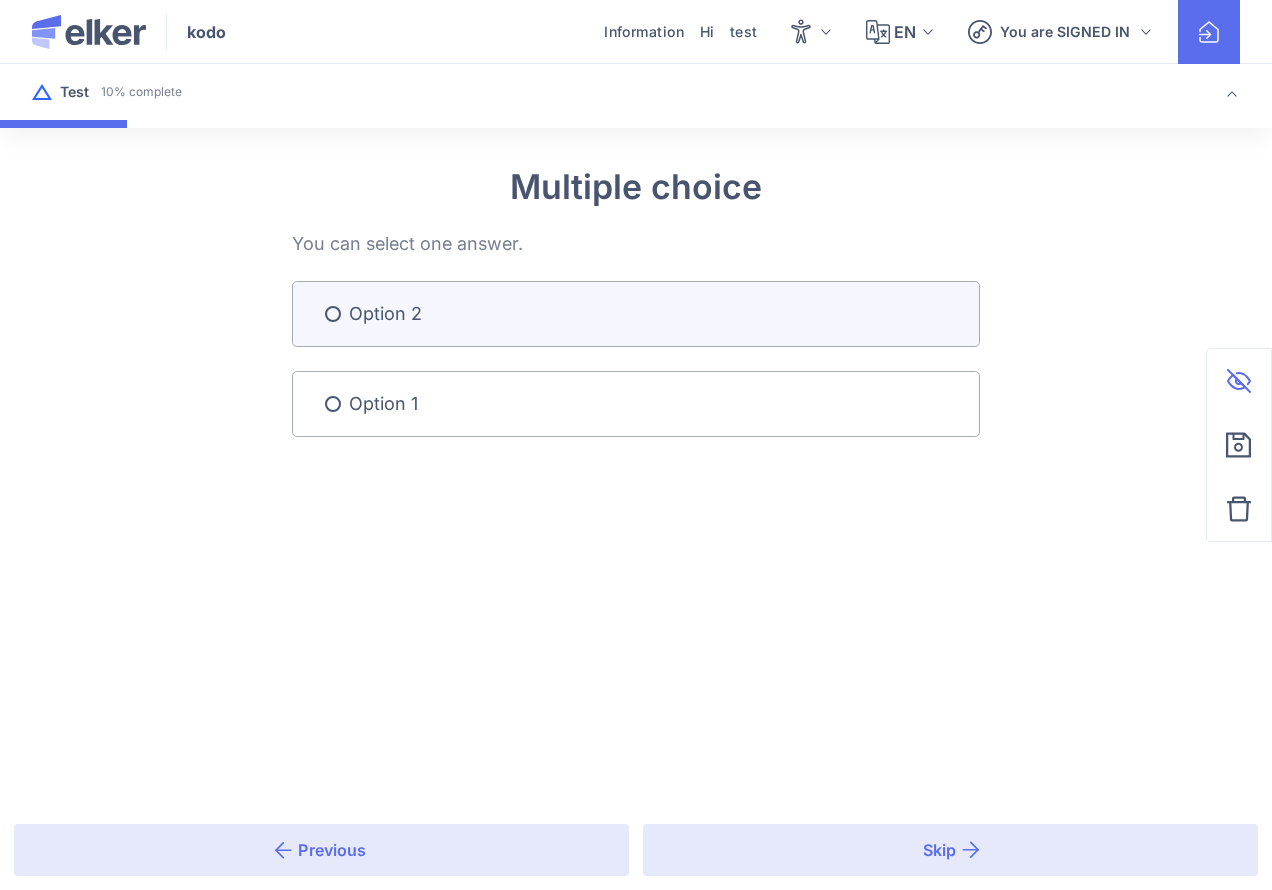 click on "Option 2" at bounding box center [636, 314] 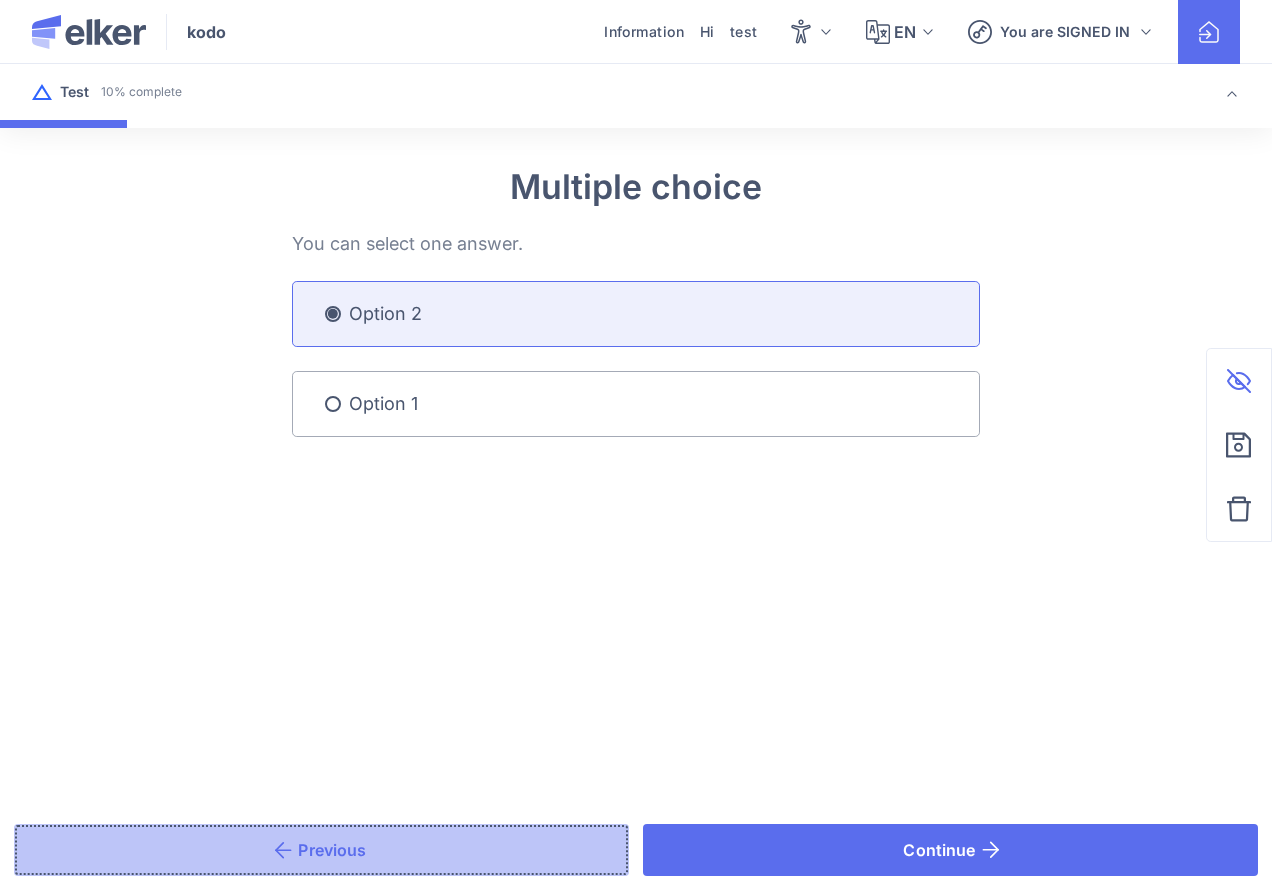 click on "Previous" at bounding box center [321, 850] 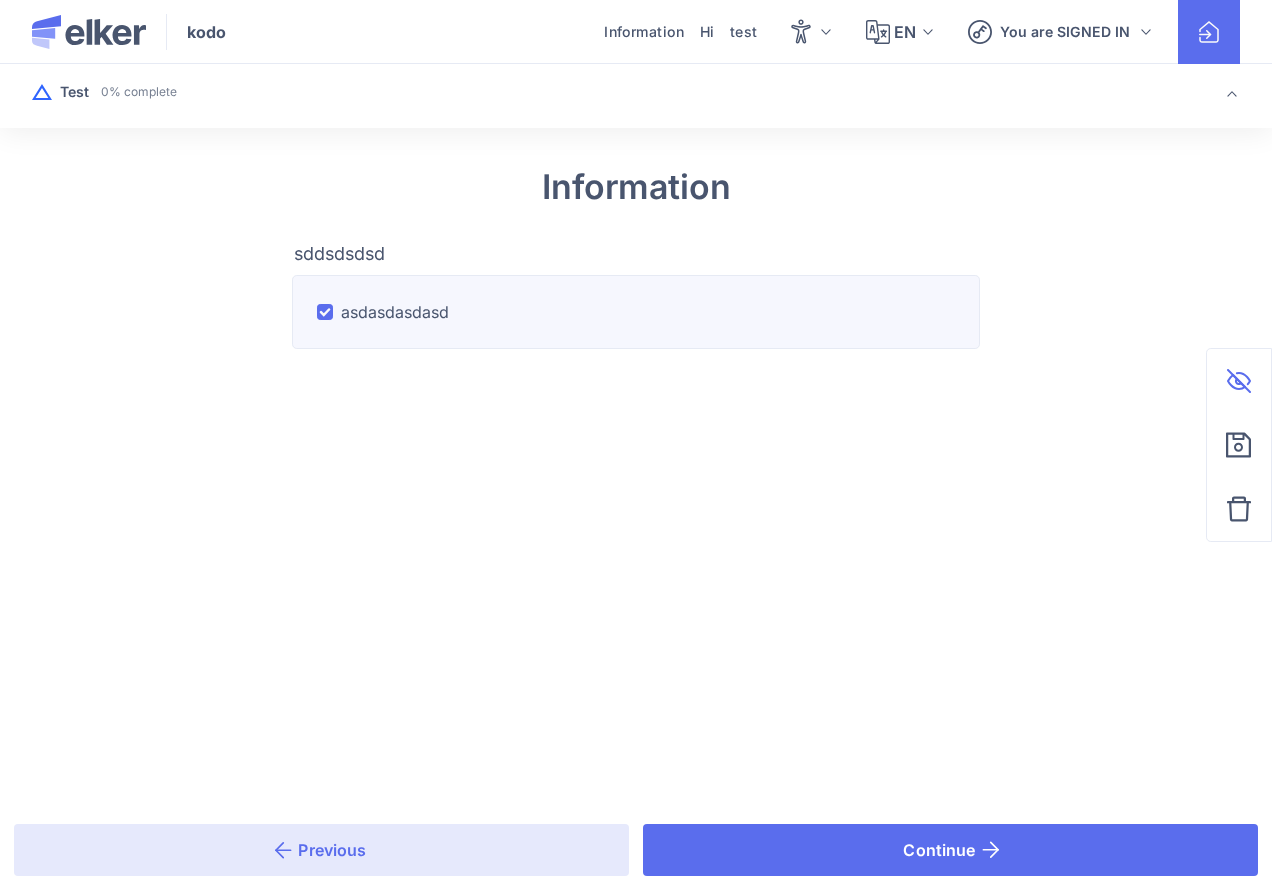 click on "asdasdasdasd" at bounding box center [636, 312] 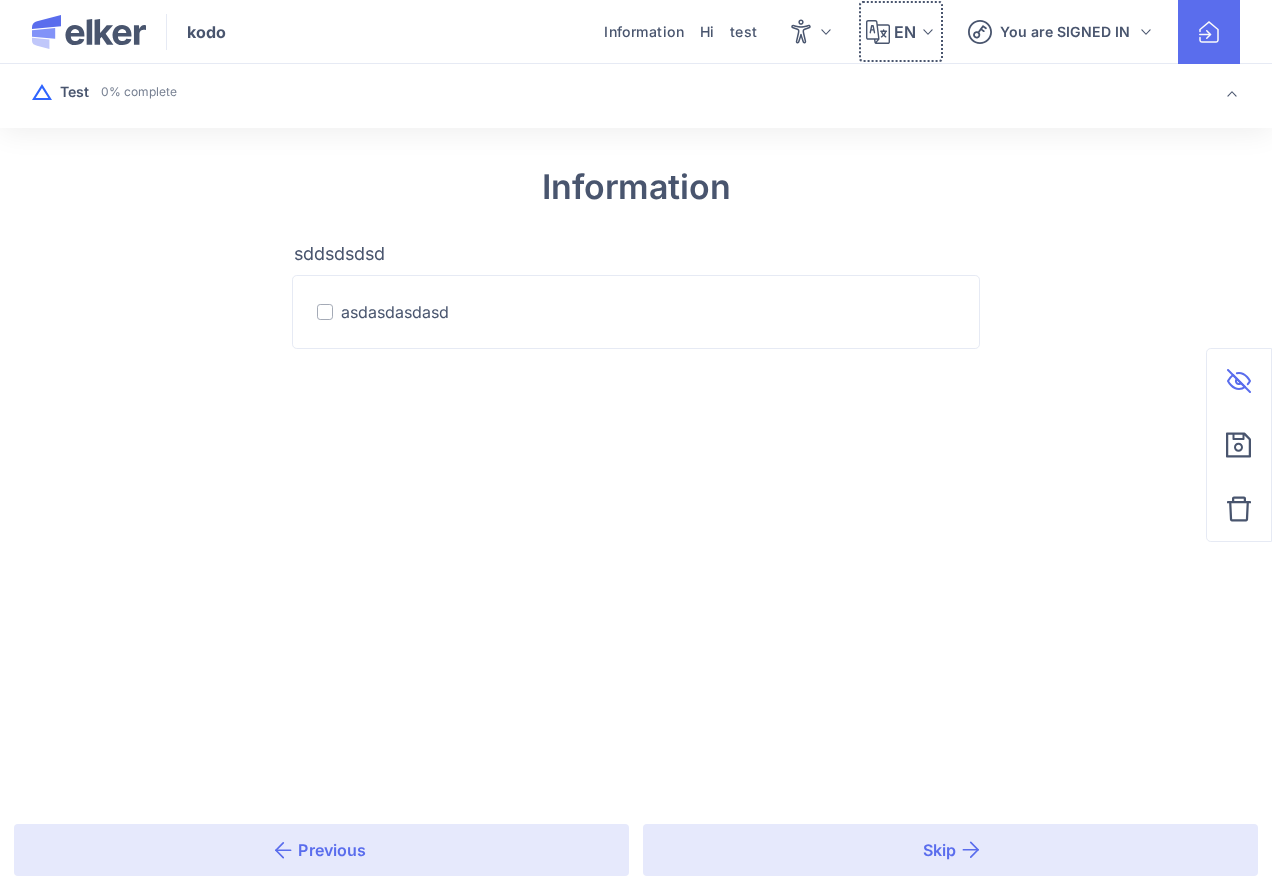 click on "EN" at bounding box center [904, 32] 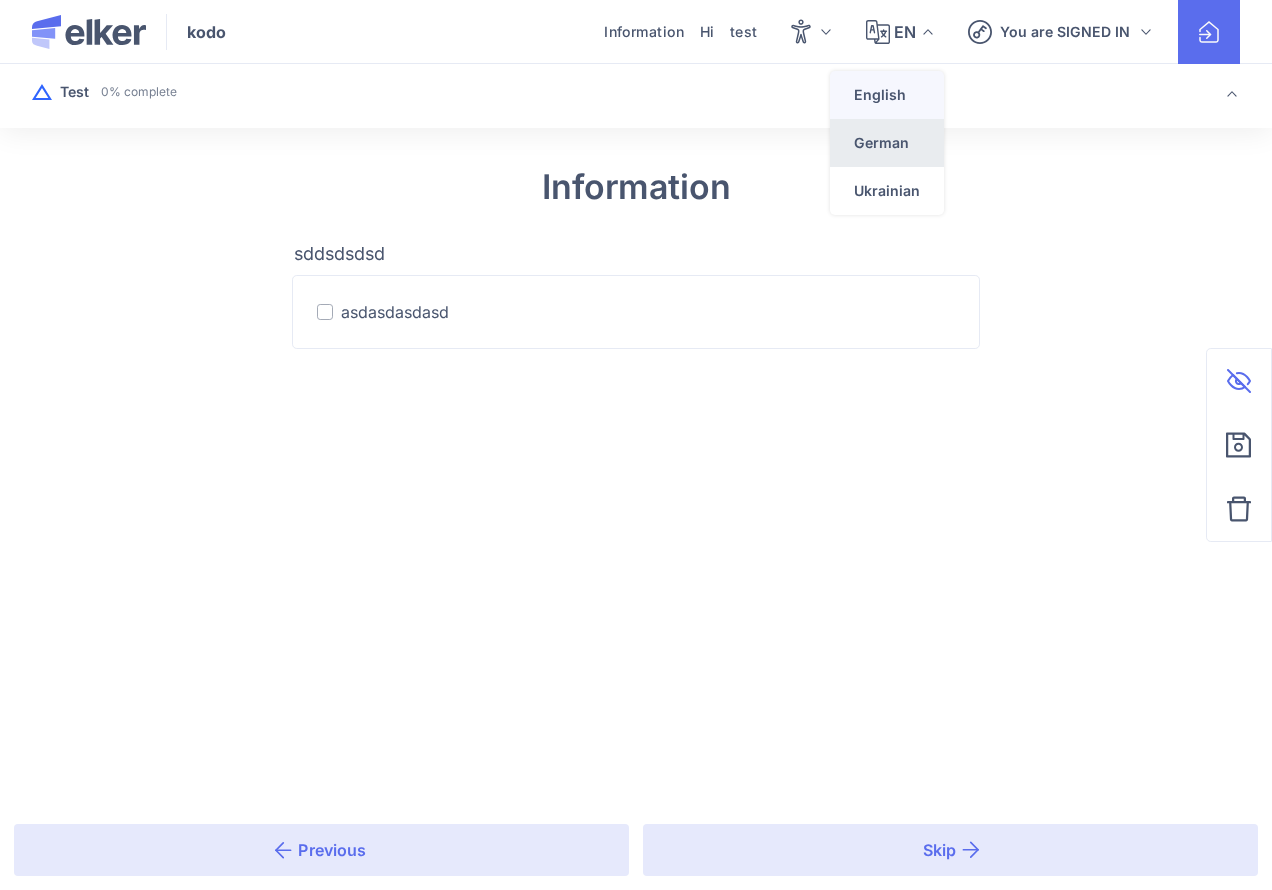 click on "German" 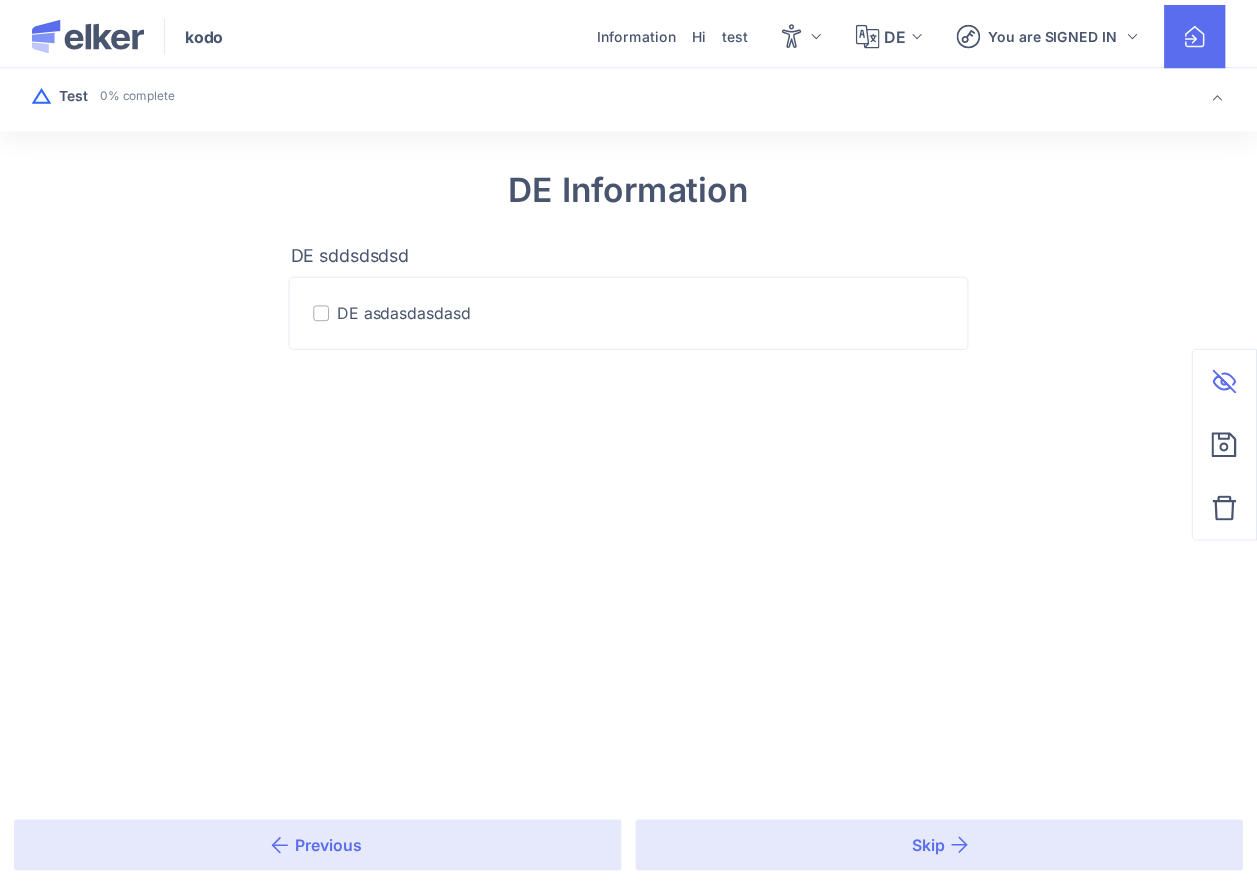 scroll, scrollTop: 0, scrollLeft: 0, axis: both 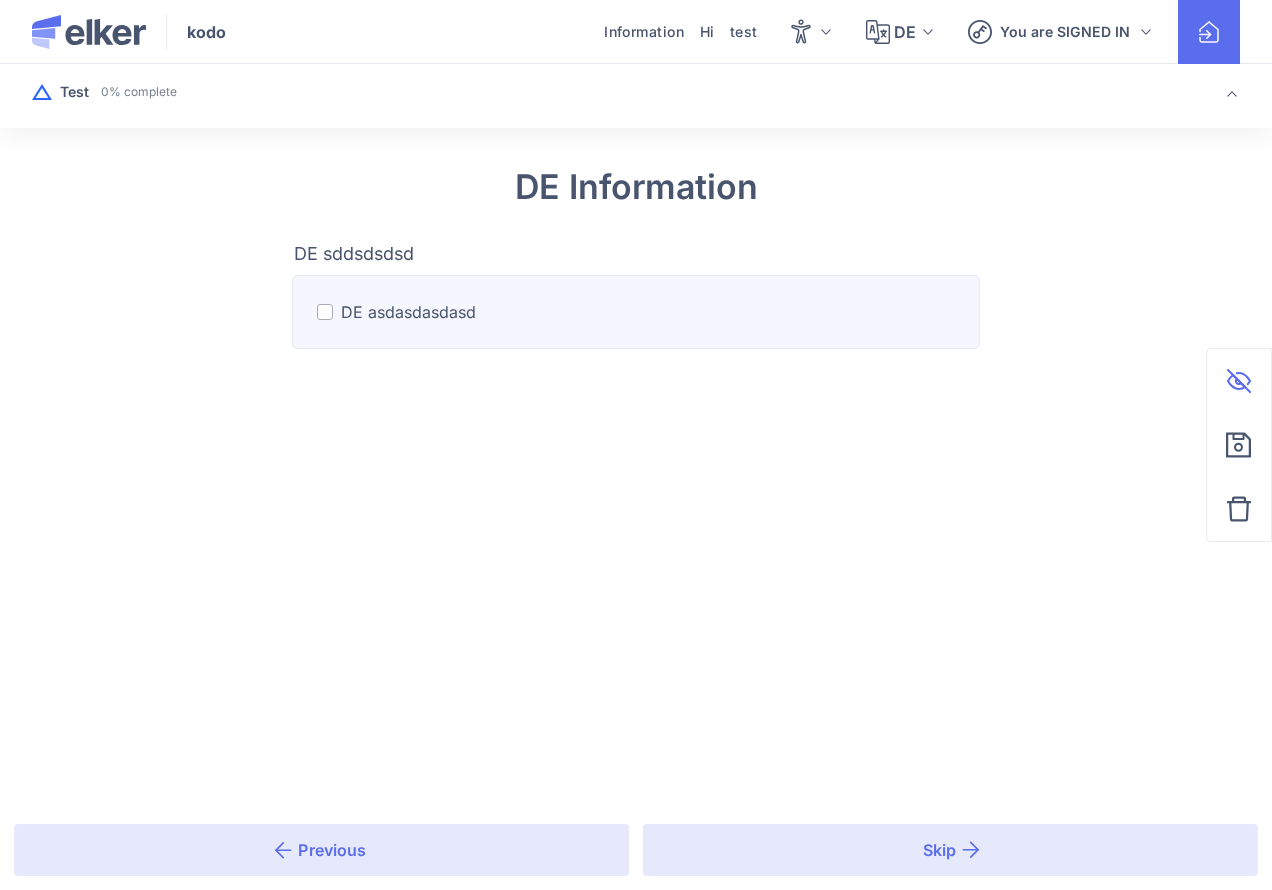 click on "DE asdasdasdasd" at bounding box center [408, 312] 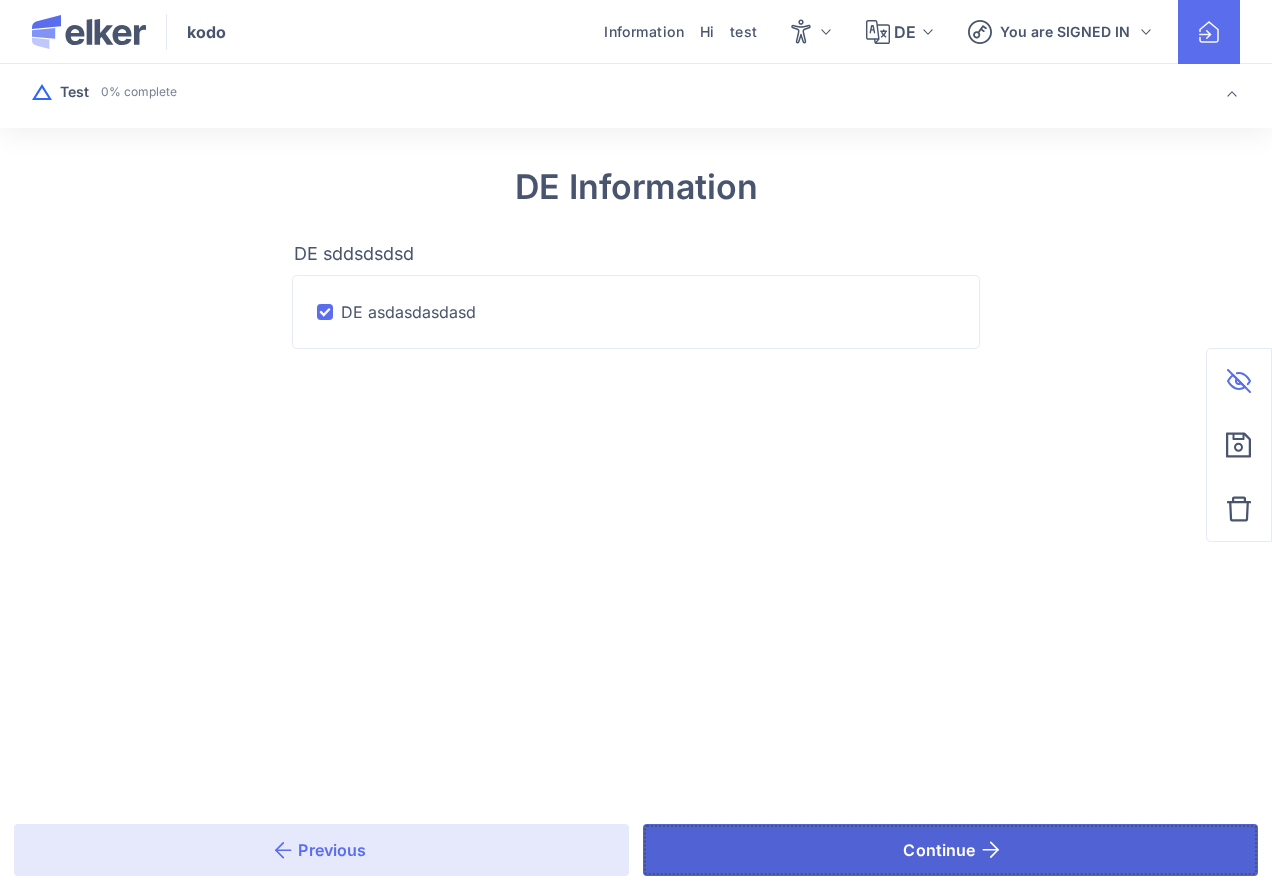 click 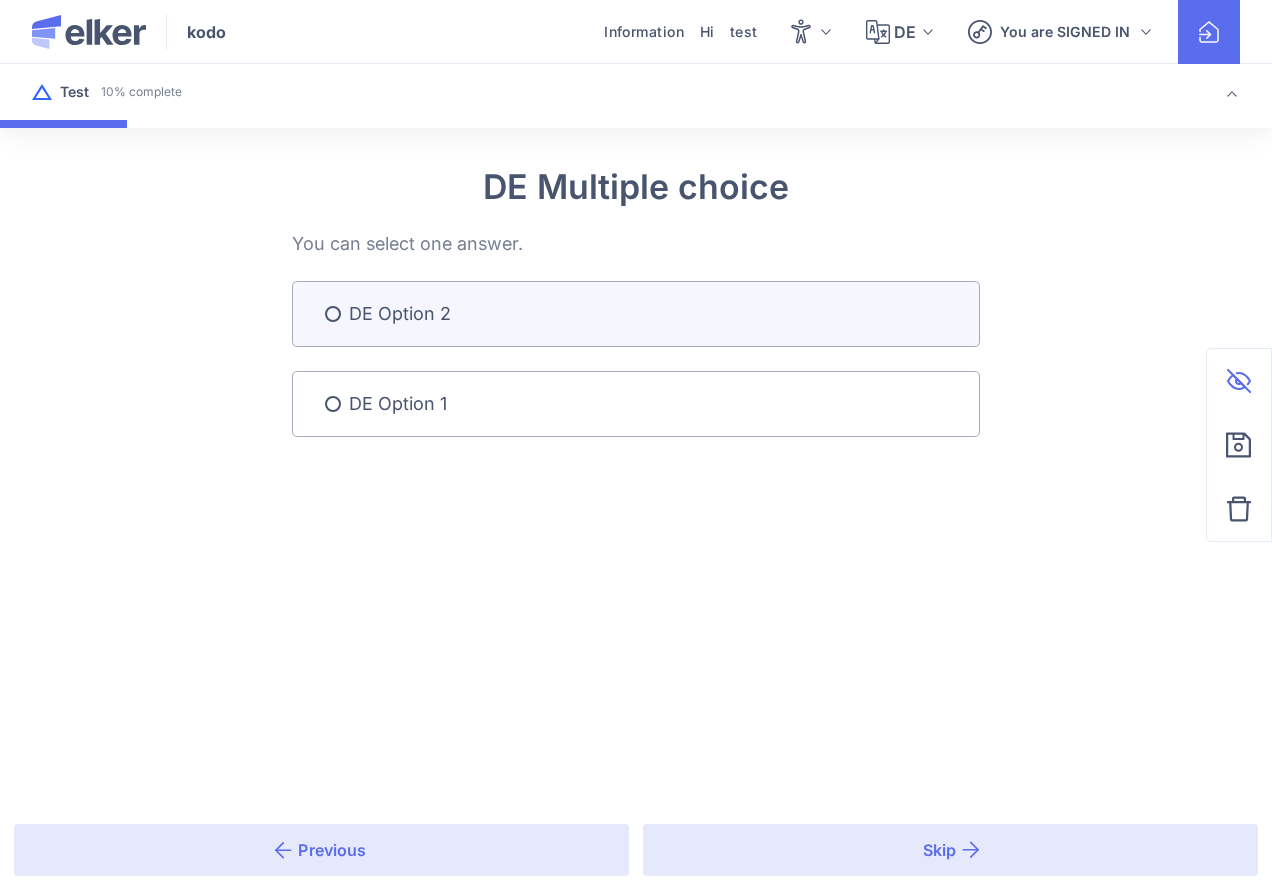 click on "DE Option 2" at bounding box center (636, 314) 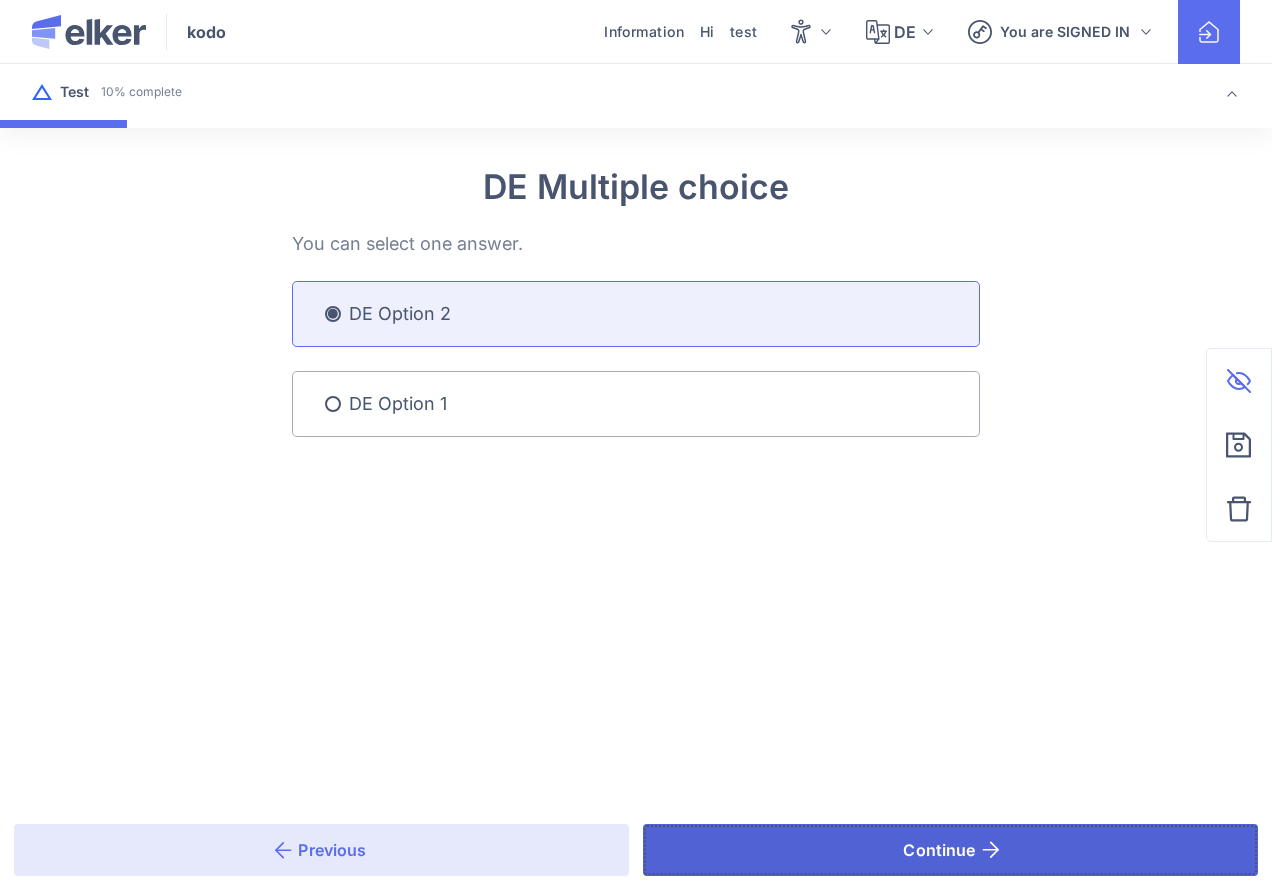 click on "Continue" at bounding box center (950, 850) 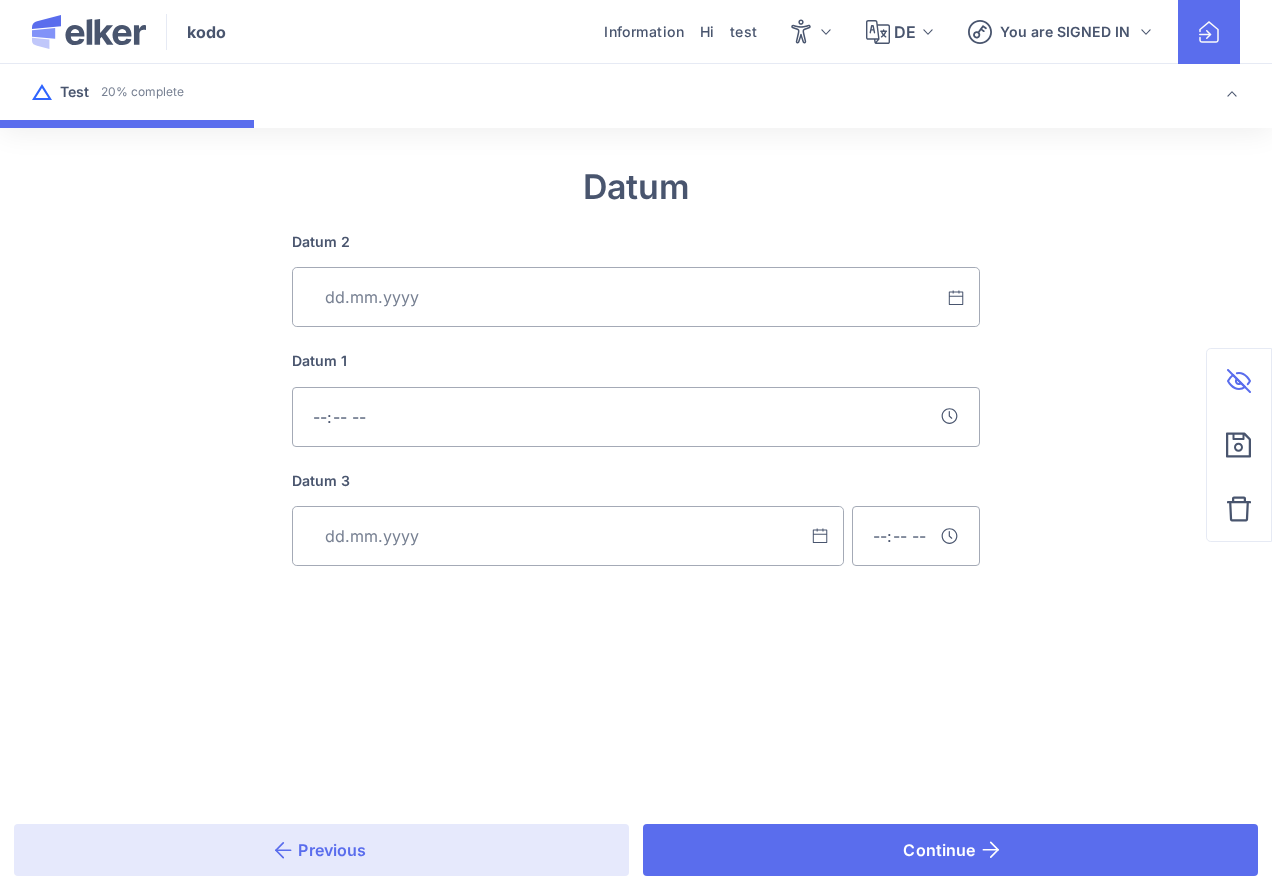 click at bounding box center (636, 297) 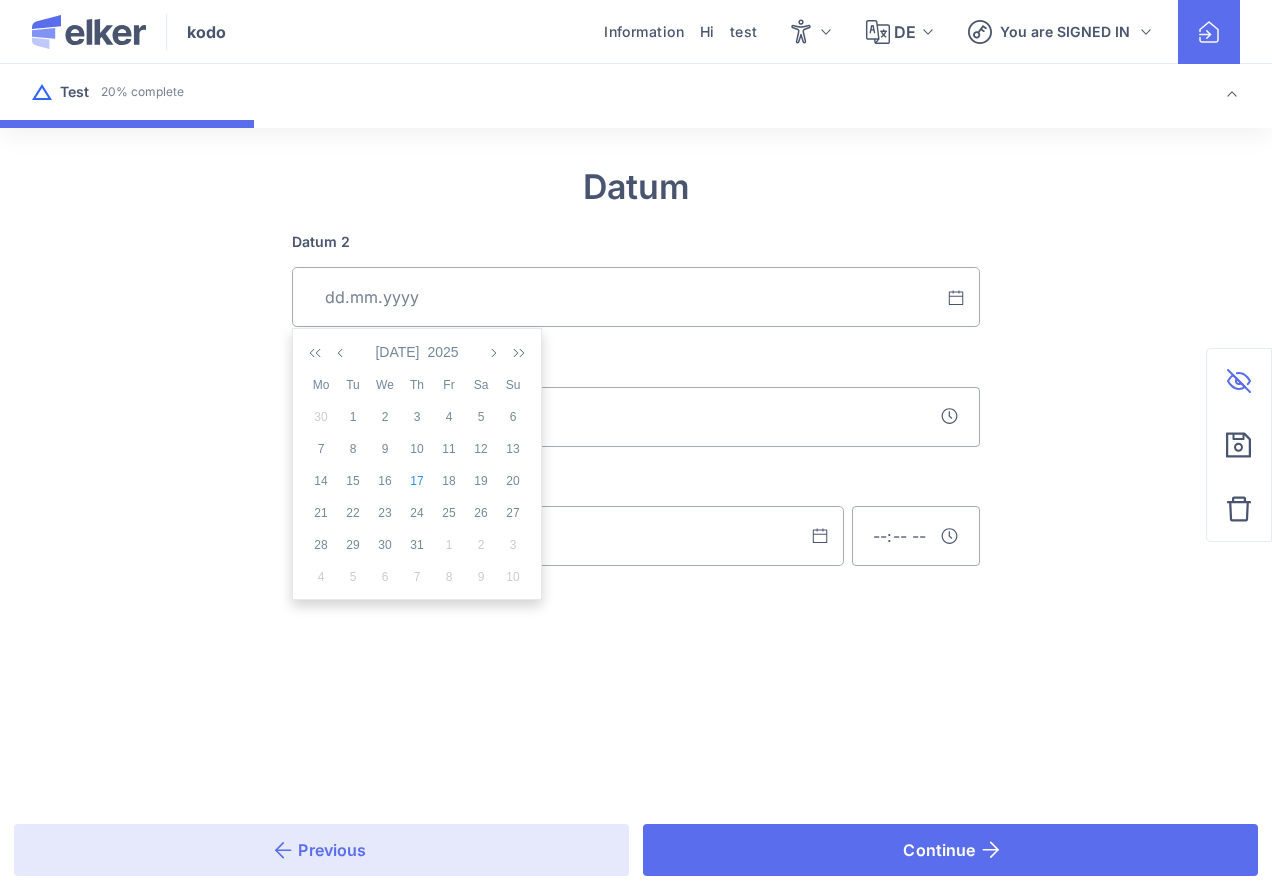 click on "Datum 2" at bounding box center (636, 417) 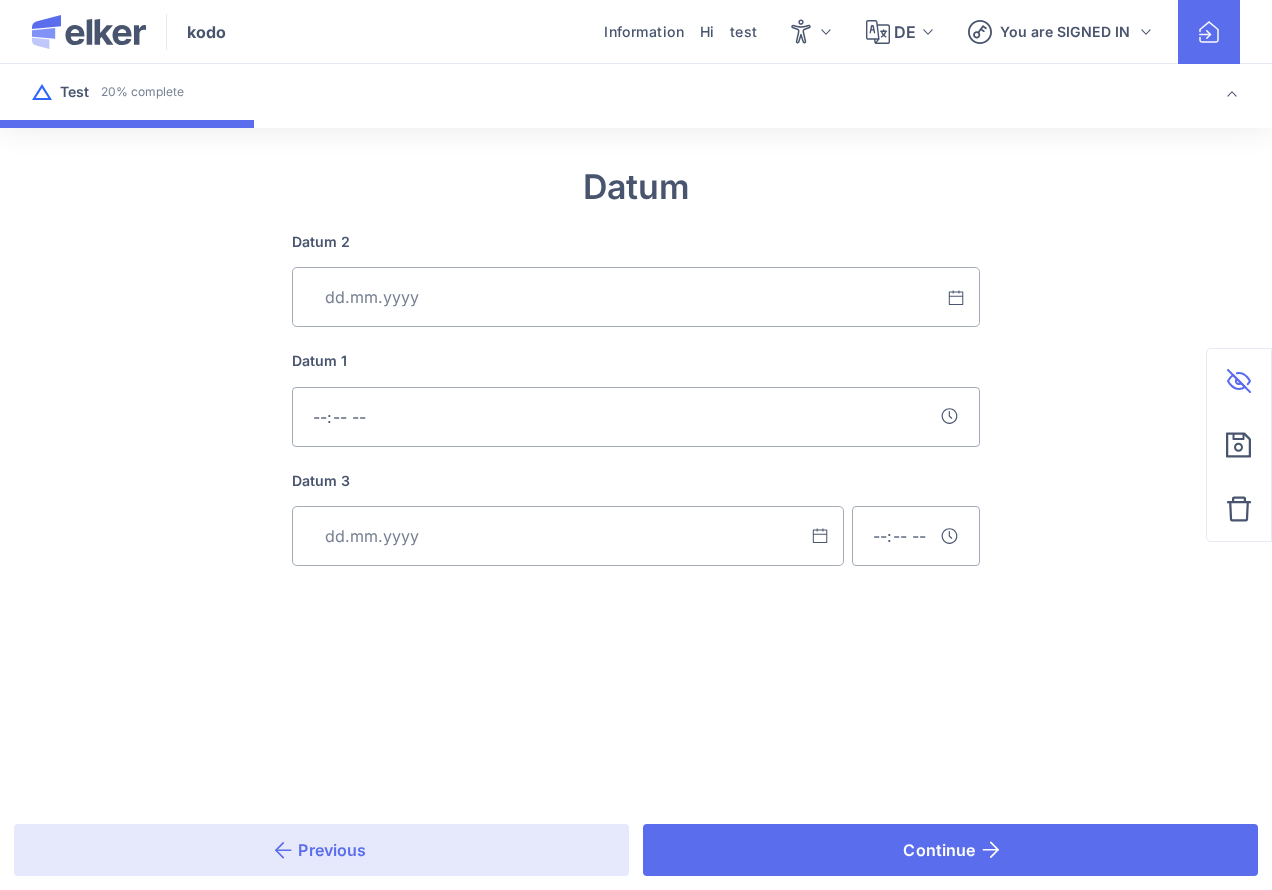 click on "Datum 2" at bounding box center (636, 417) 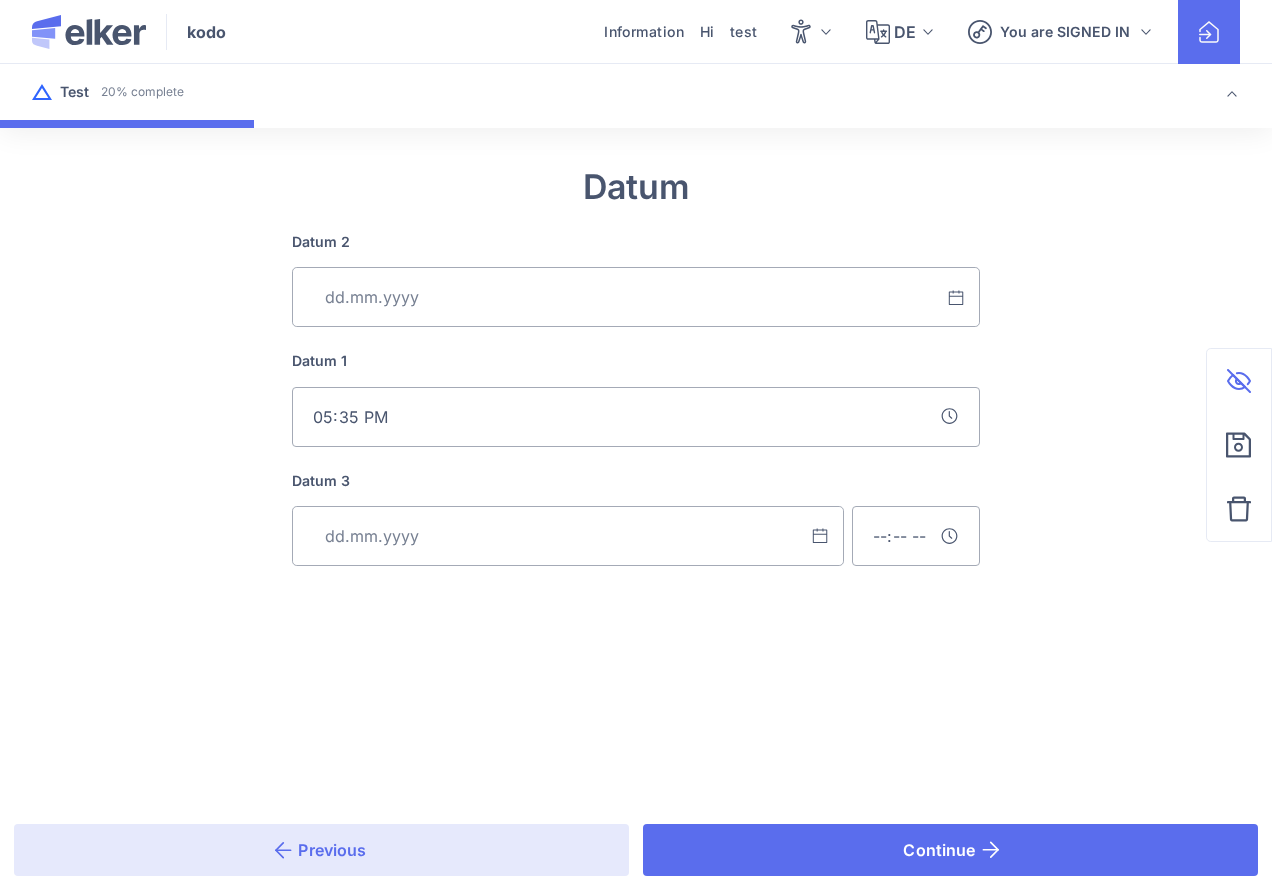 type on "17:35" 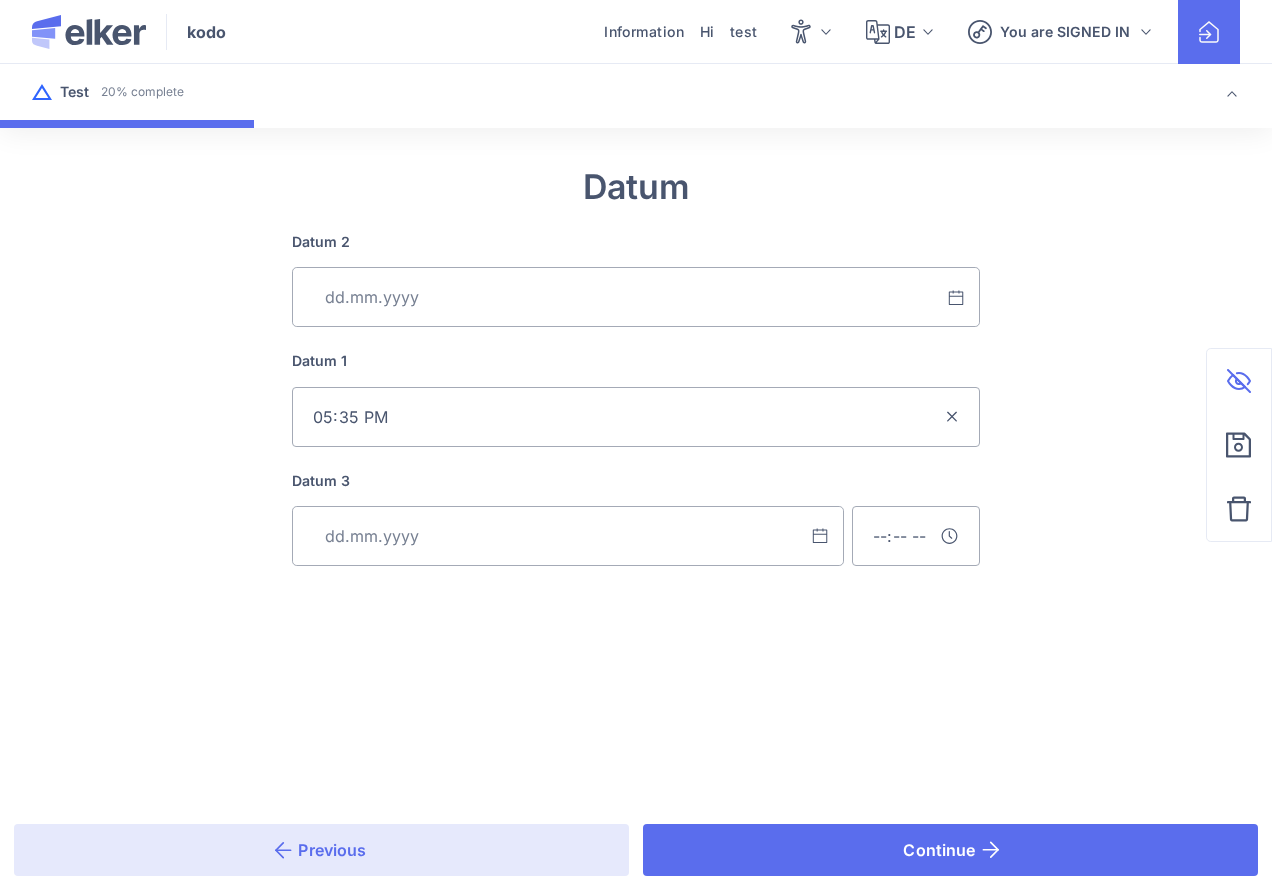 click at bounding box center [636, 297] 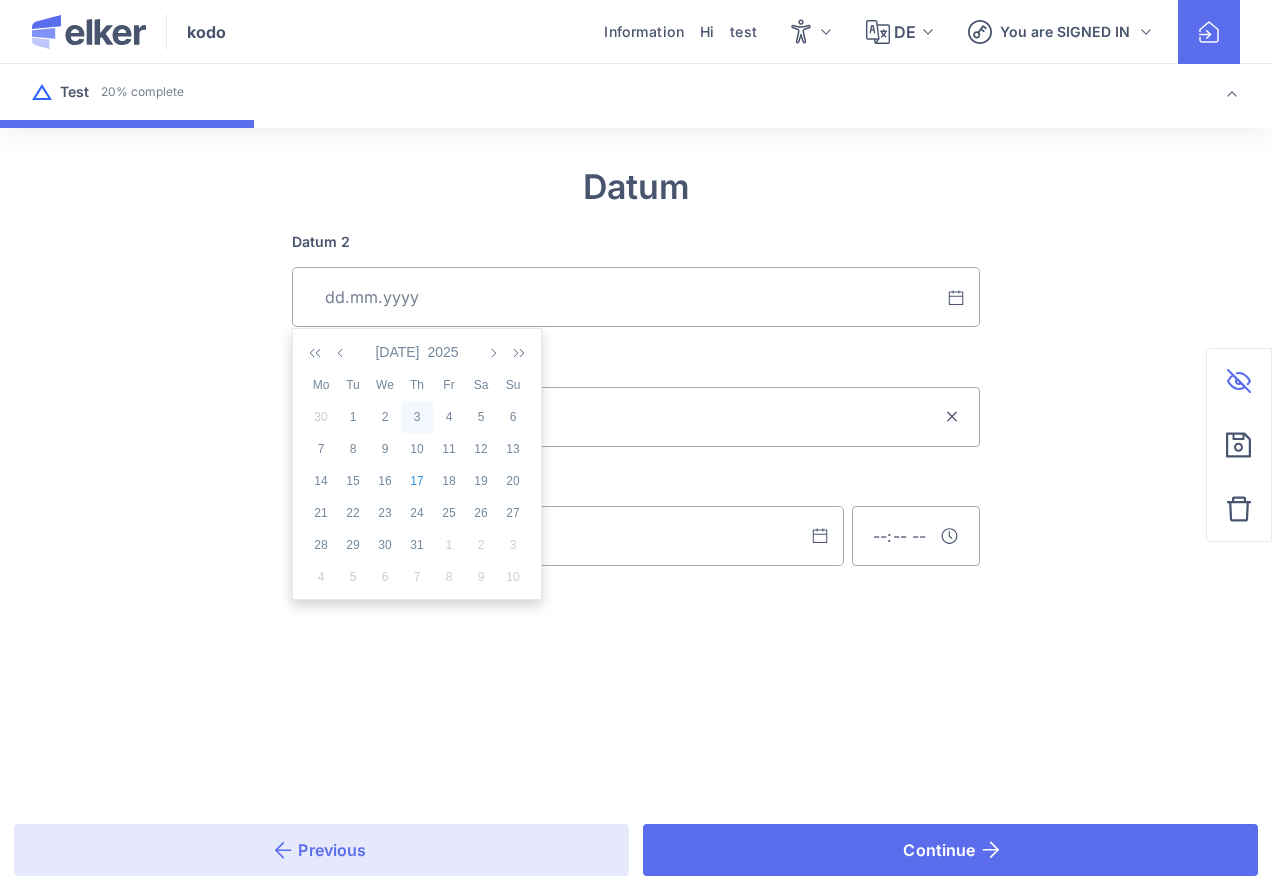 click on "3" at bounding box center (417, 417) 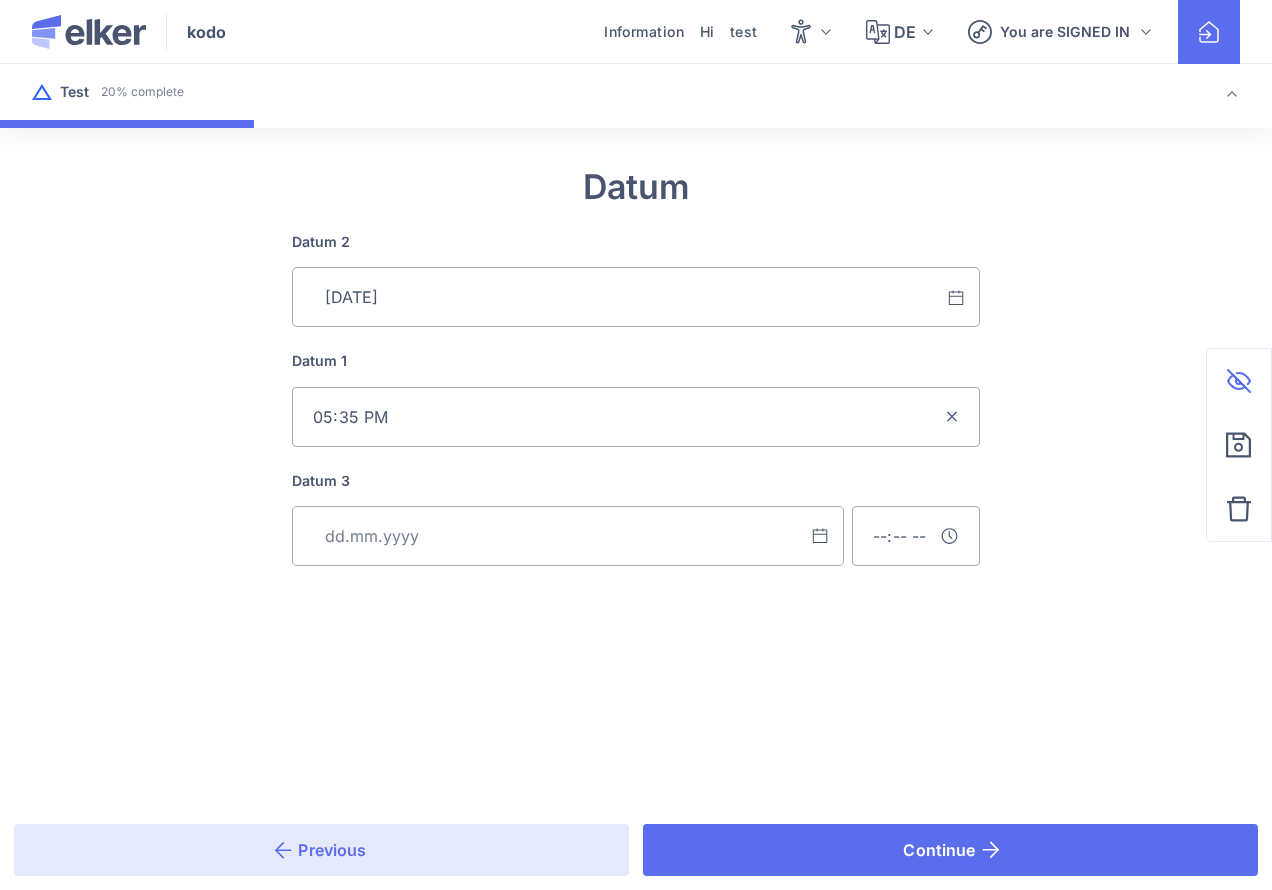 click at bounding box center (568, 536) 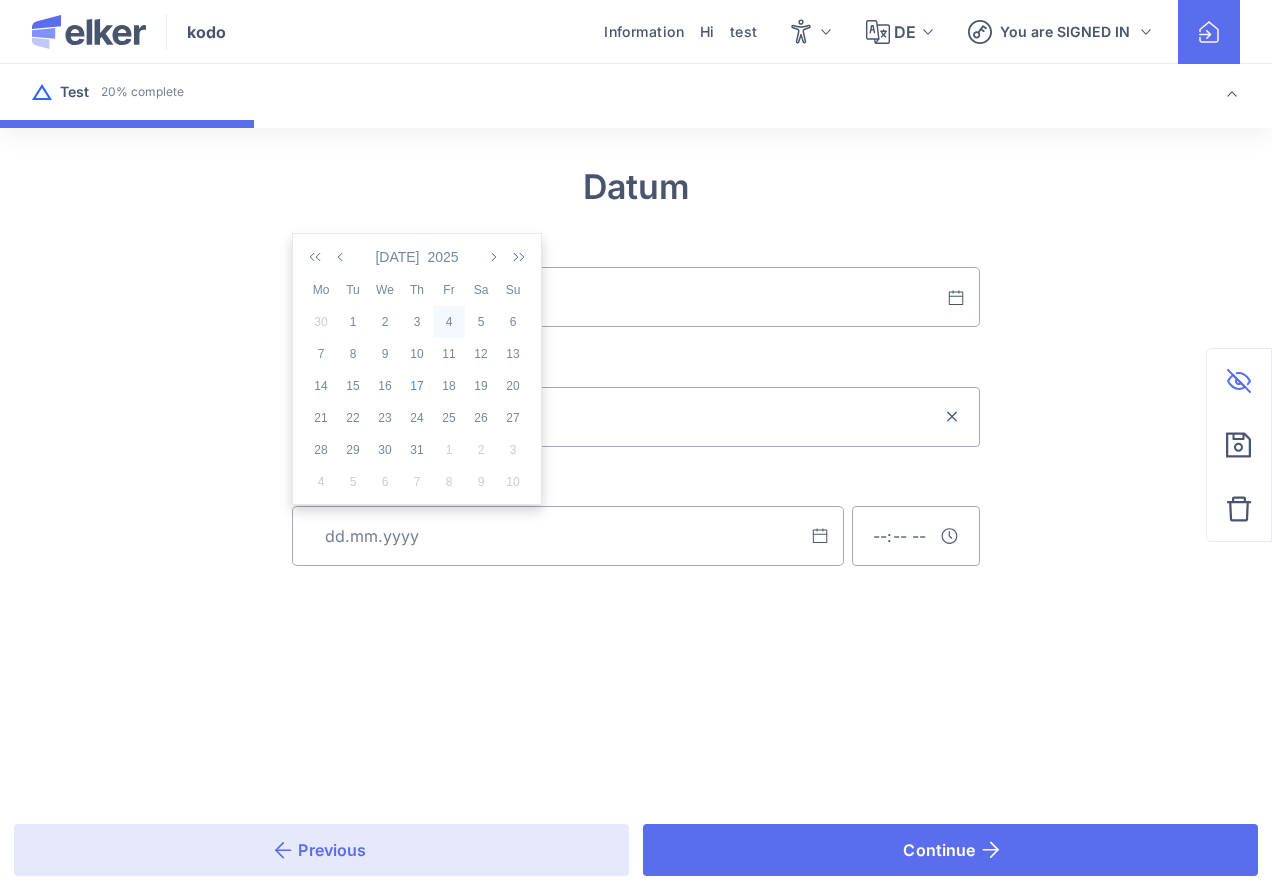 click on "4" 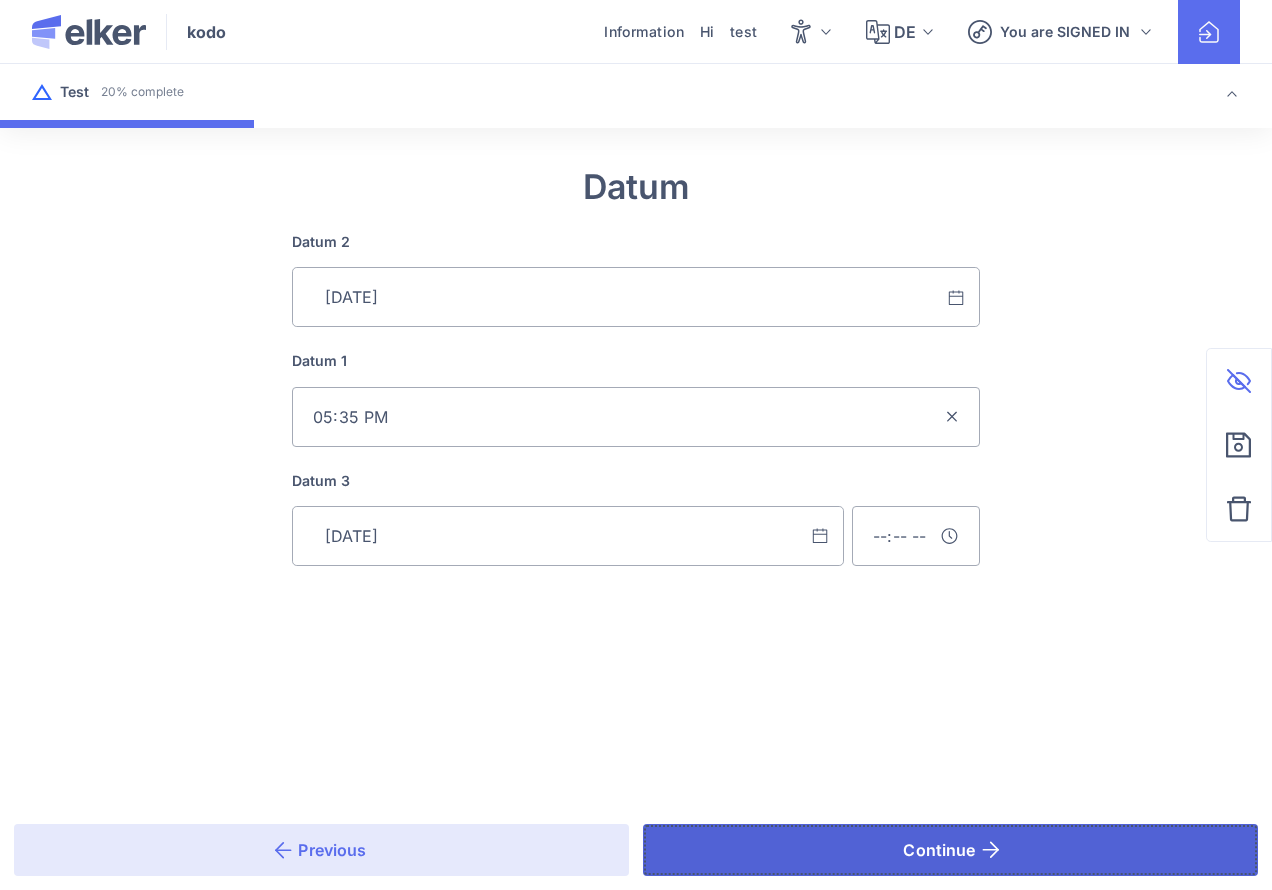 click on "Continue" at bounding box center [950, 850] 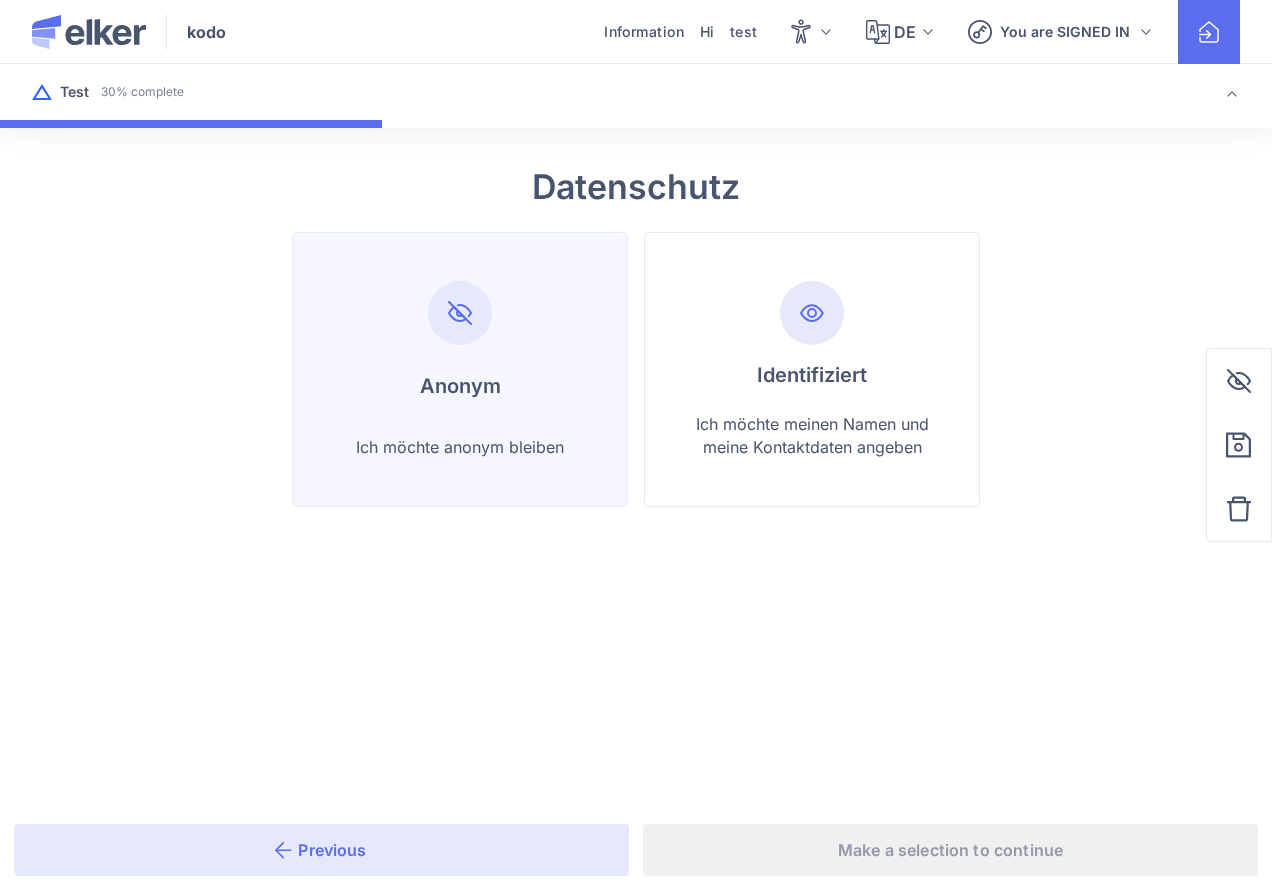 click on "Anonym Ich möchte anonym bleiben" 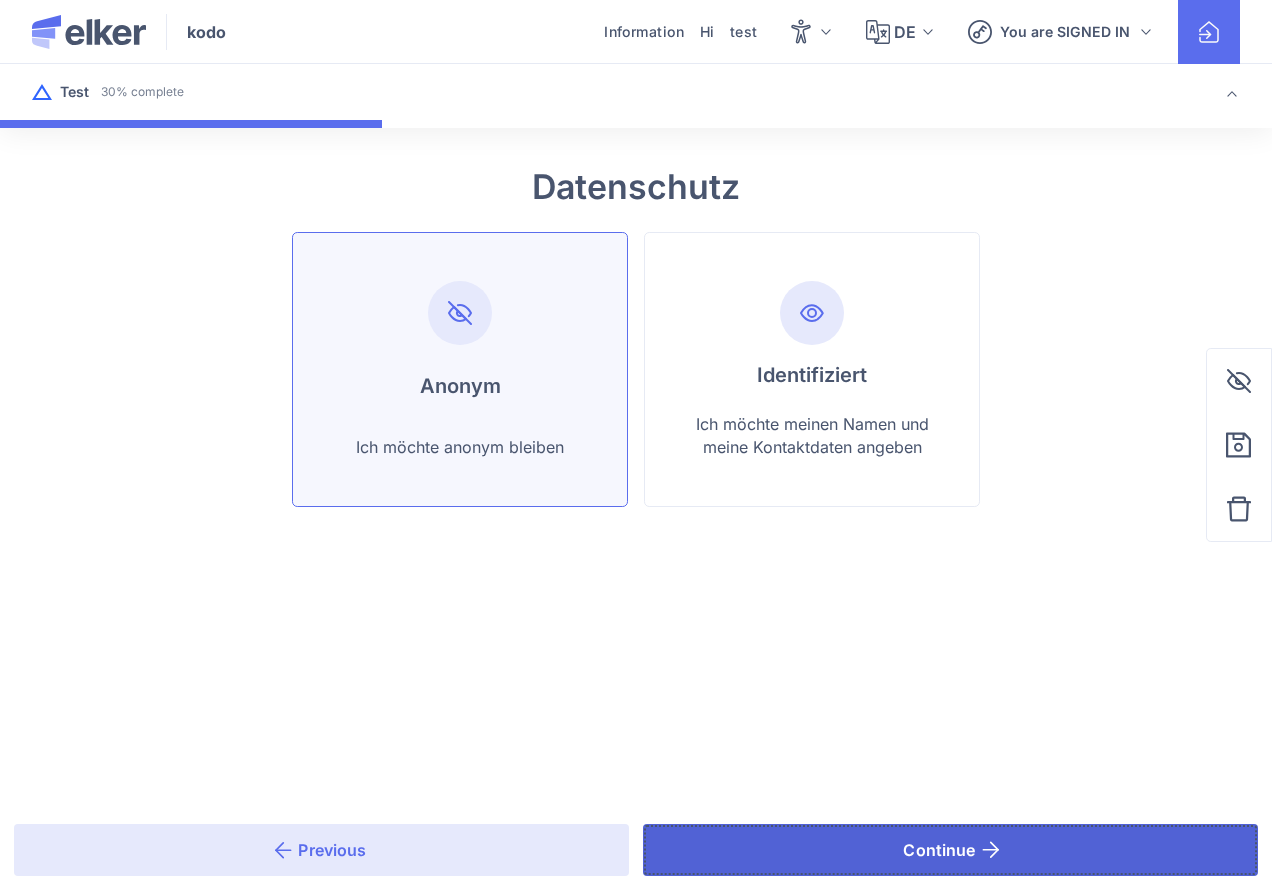 click on "Continue" at bounding box center [950, 850] 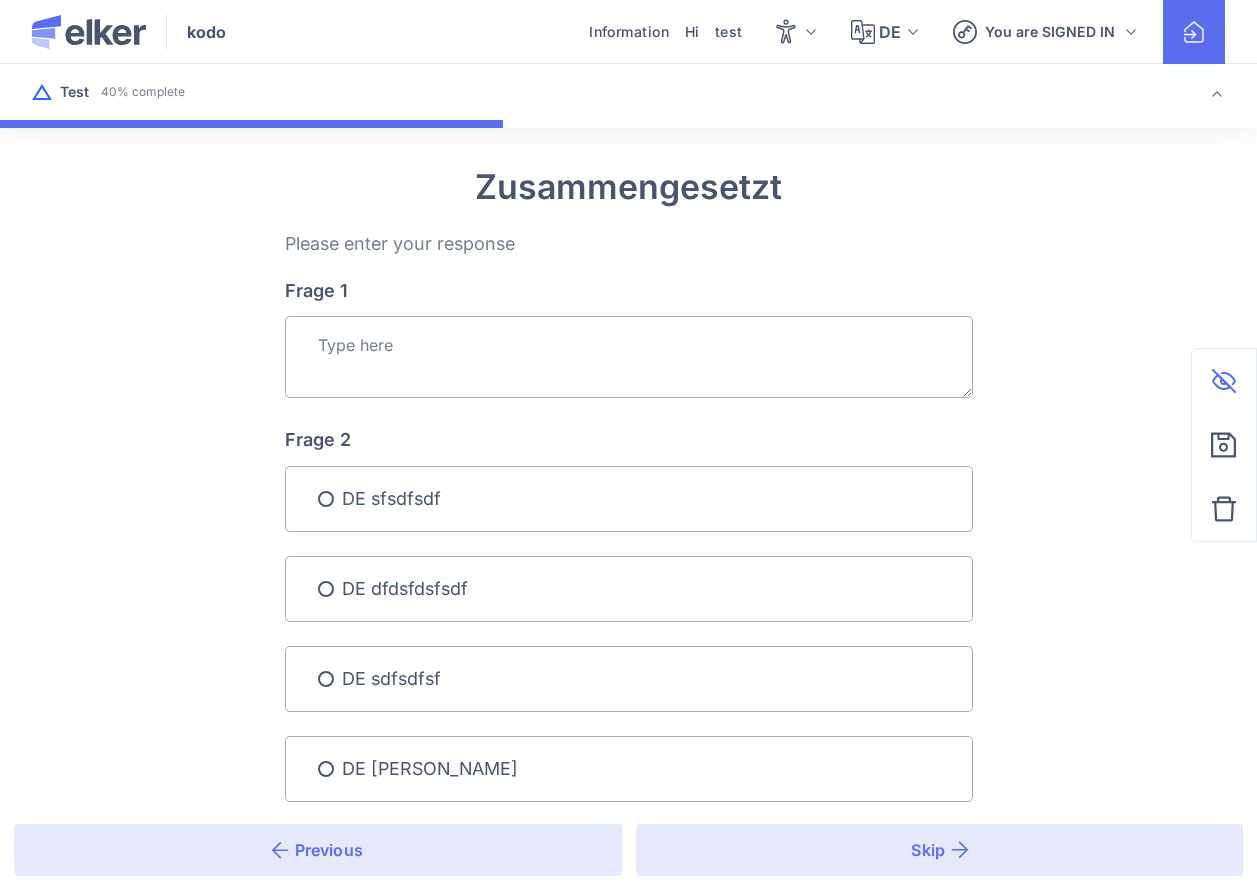 click on "Frage 1" at bounding box center [629, 357] 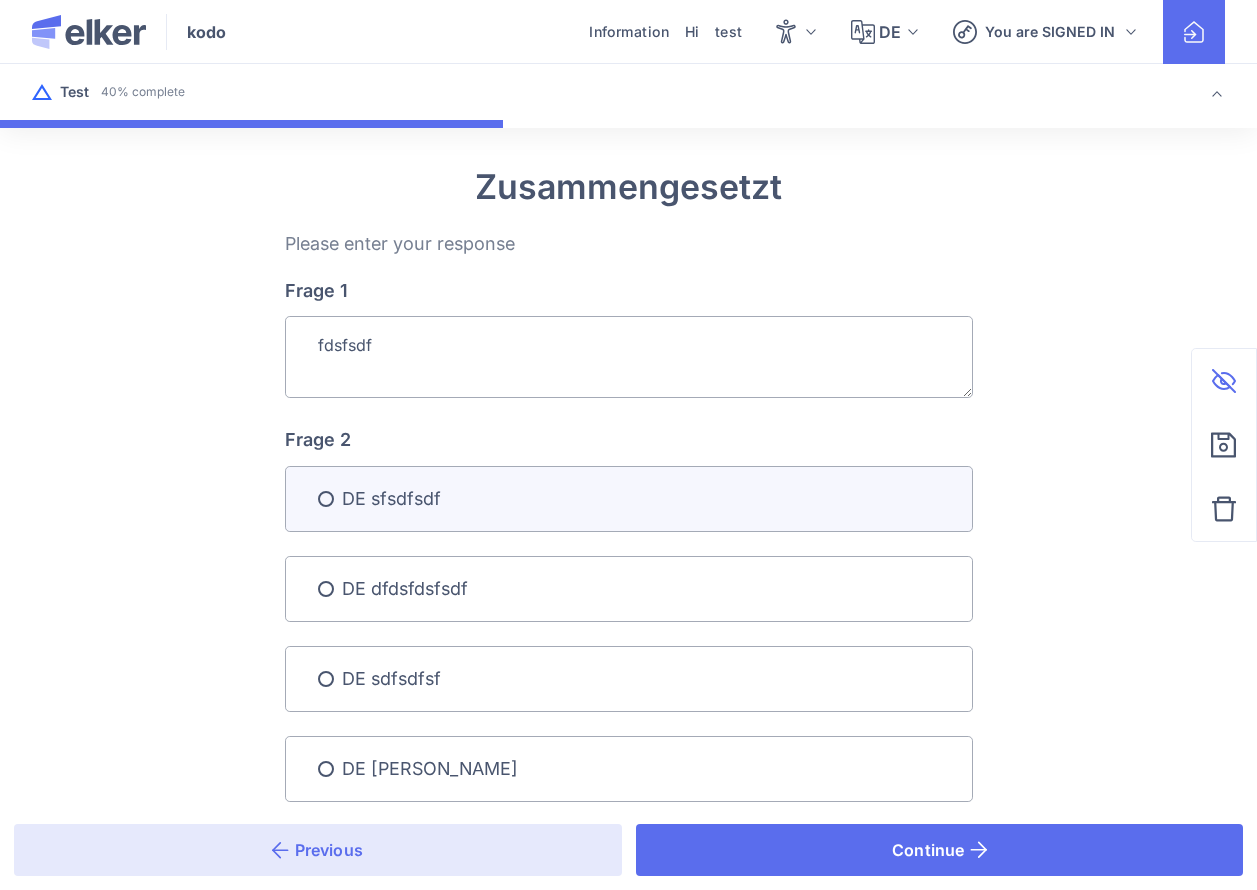 type on "fdsfsdf" 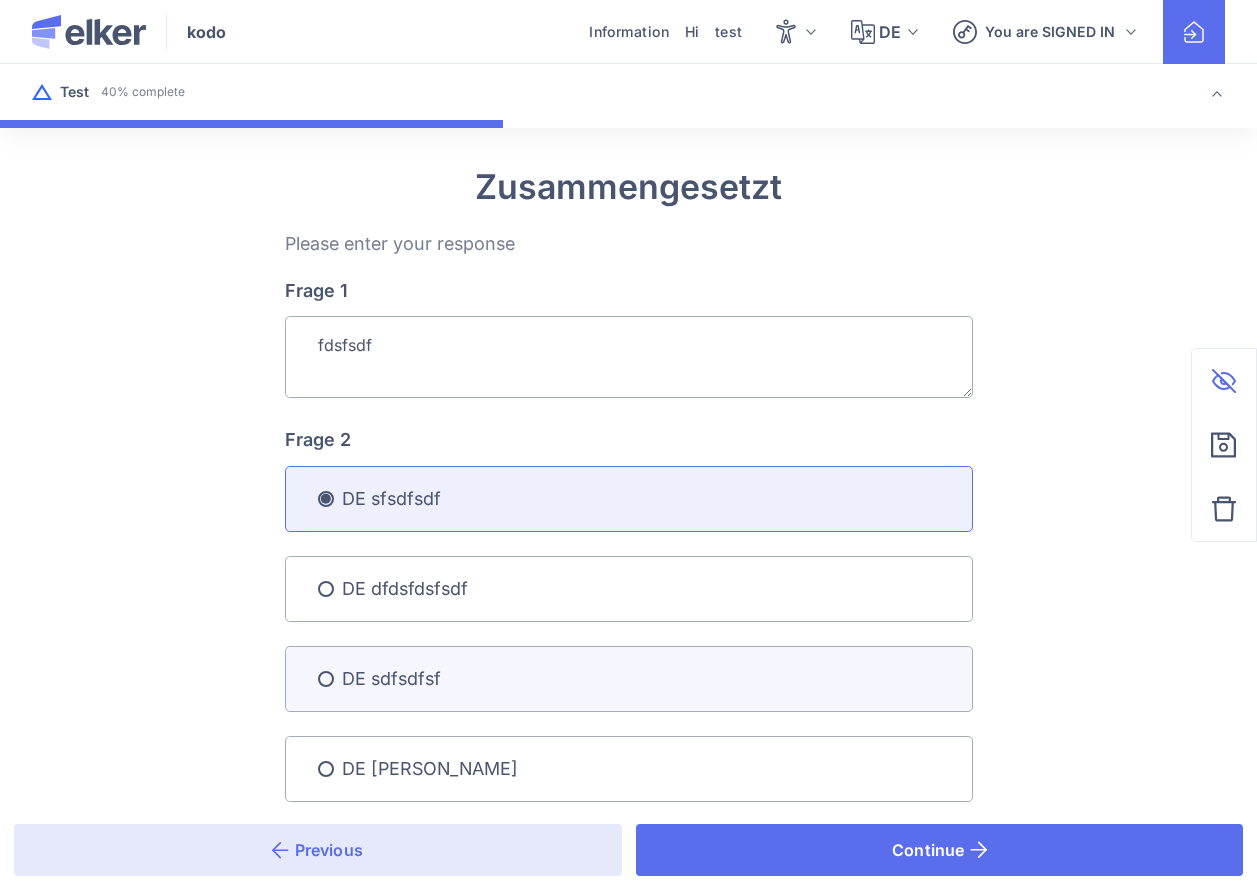 scroll, scrollTop: 149, scrollLeft: 0, axis: vertical 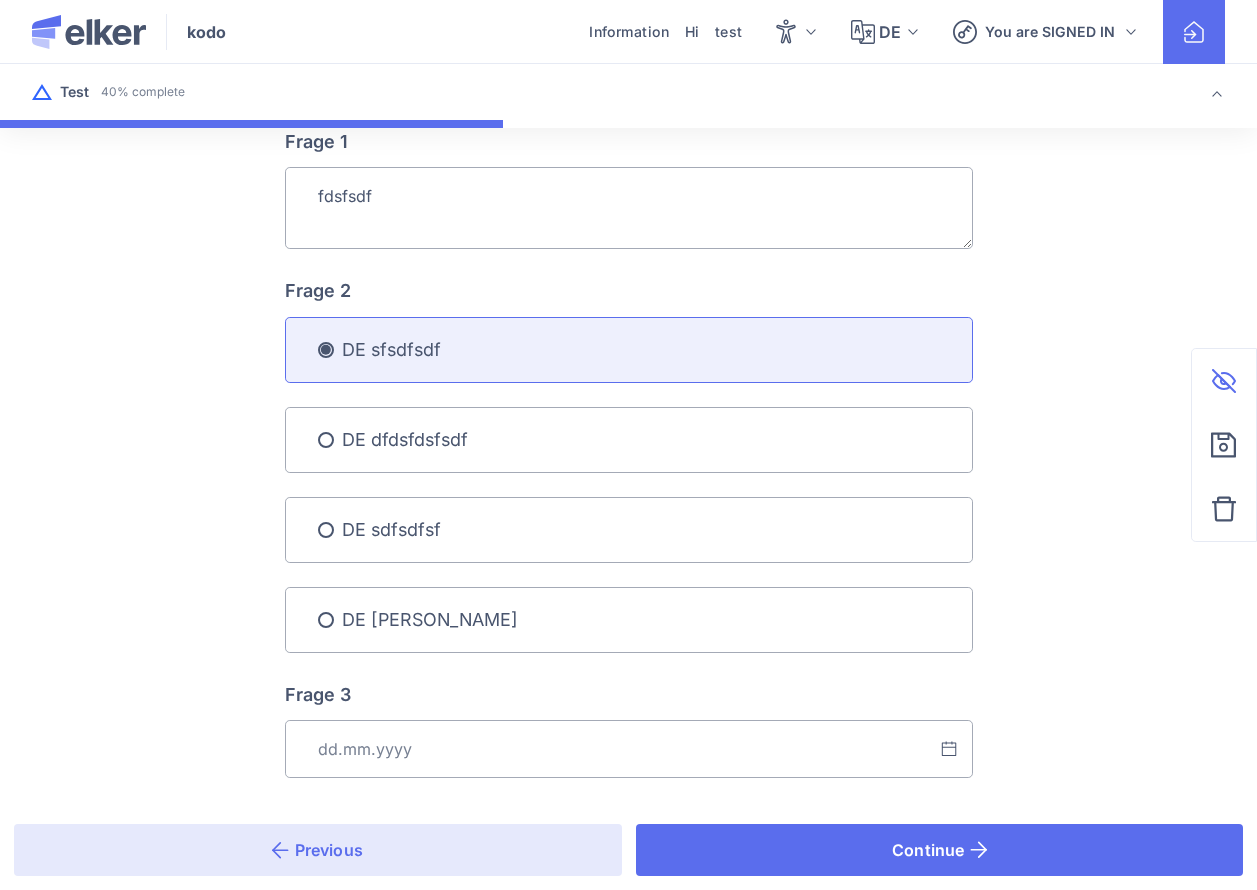 click at bounding box center (629, 749) 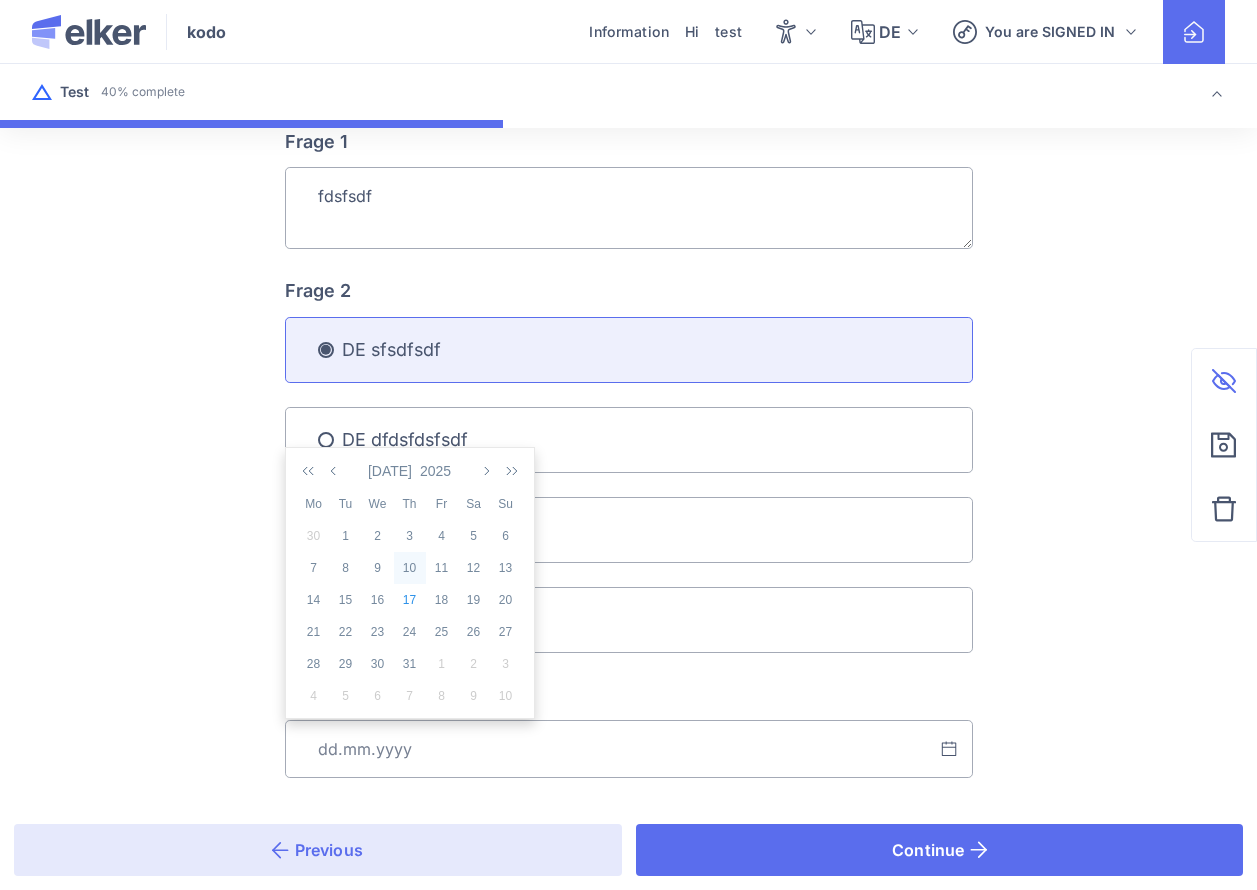 click on "10" at bounding box center (410, 568) 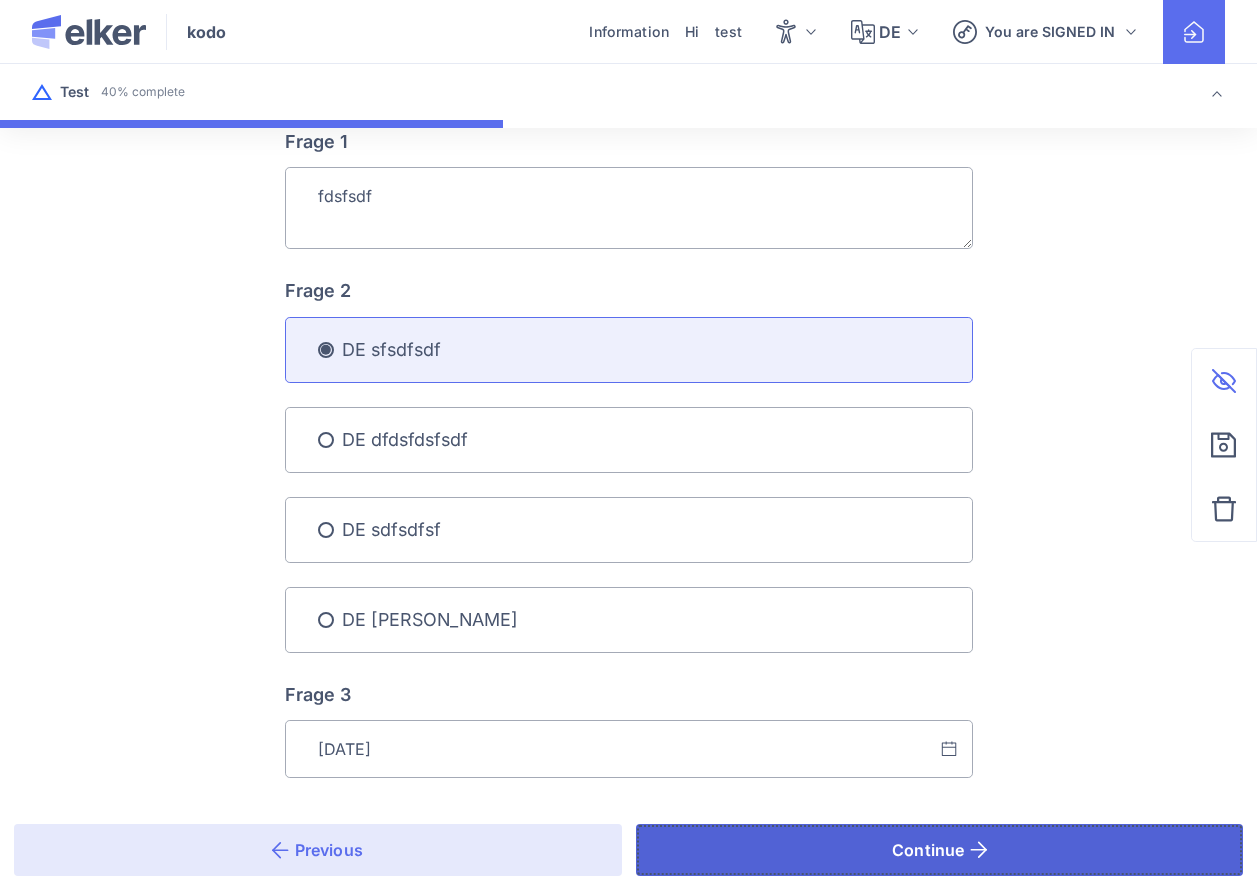 click on "Continue" at bounding box center (940, 850) 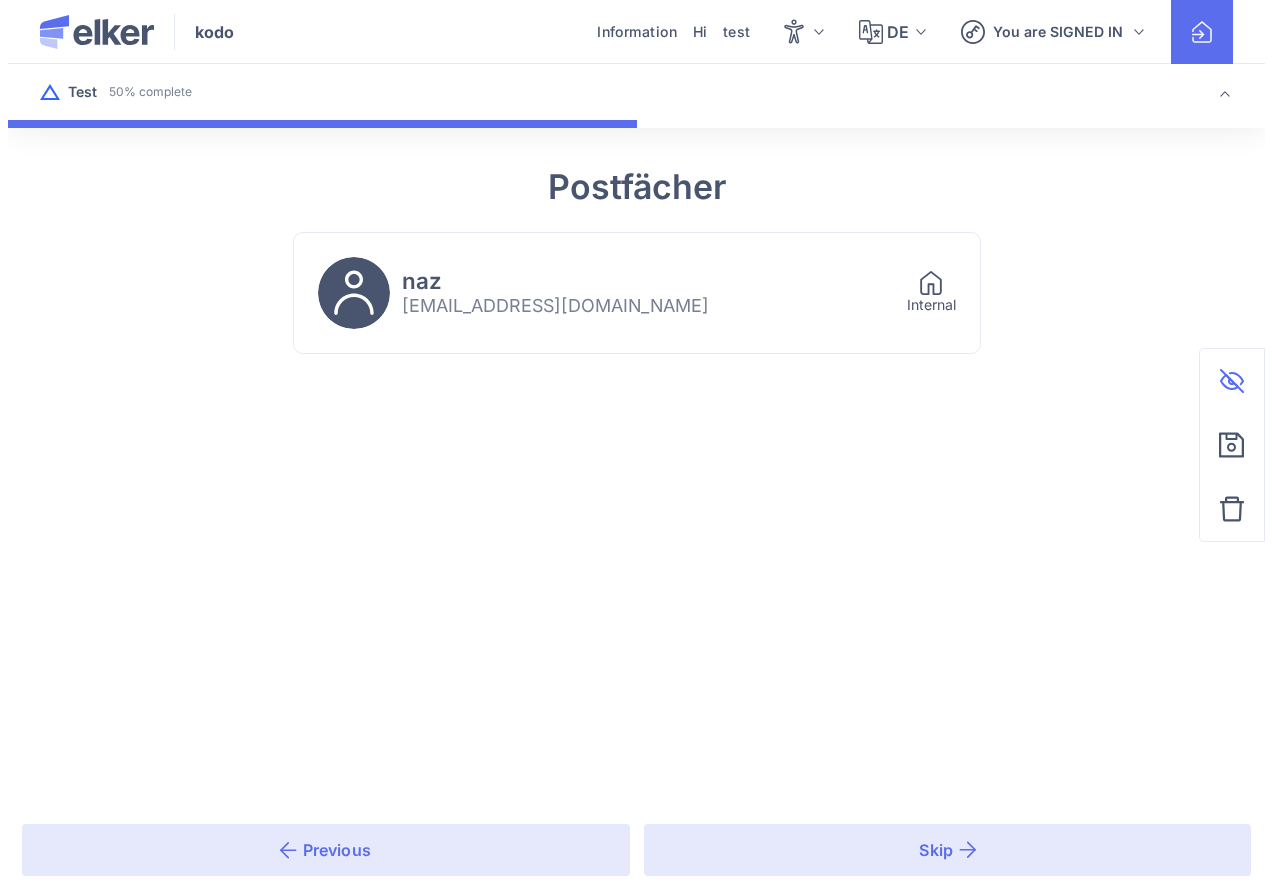 scroll, scrollTop: 0, scrollLeft: 0, axis: both 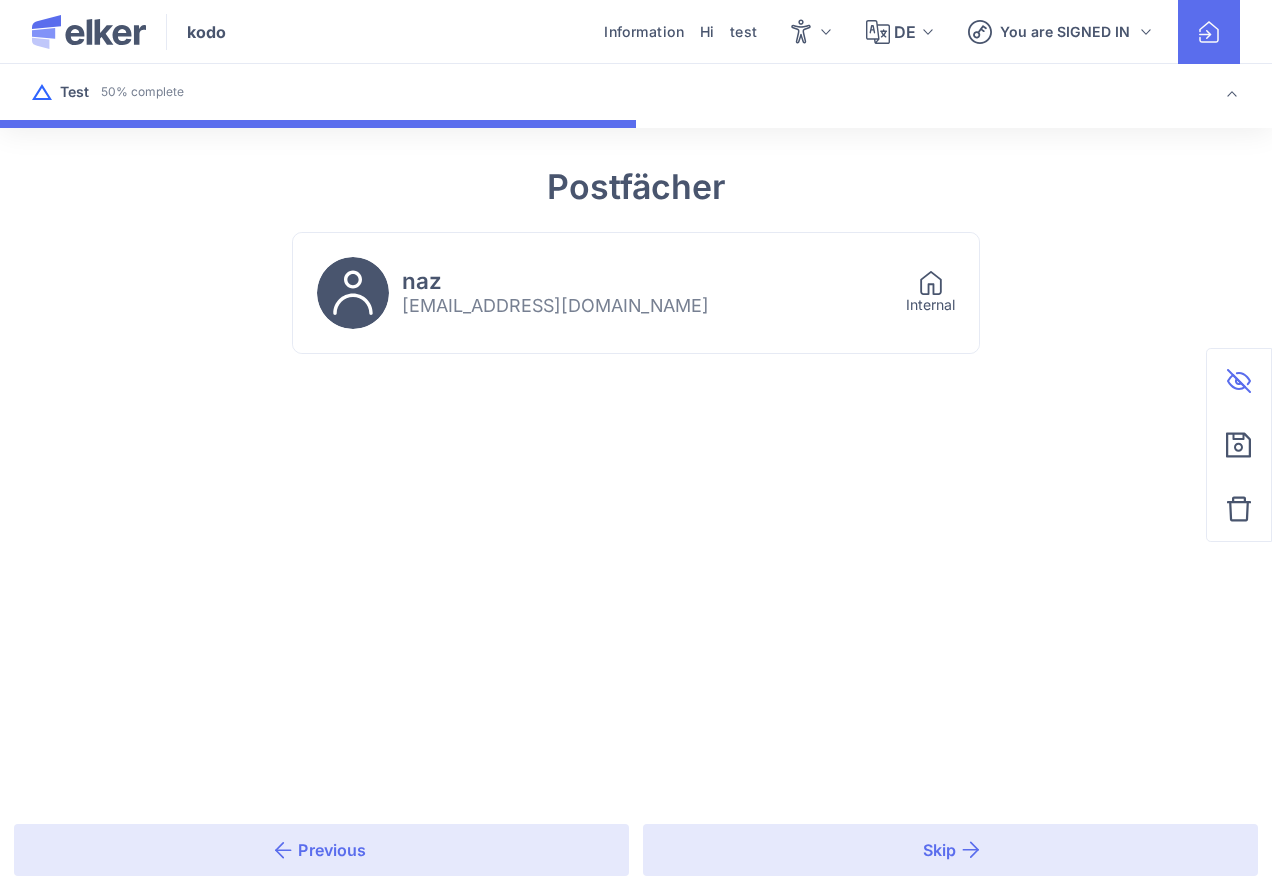 click on "naz [EMAIL_ADDRESS][DOMAIN_NAME] Internal" at bounding box center (636, 293) 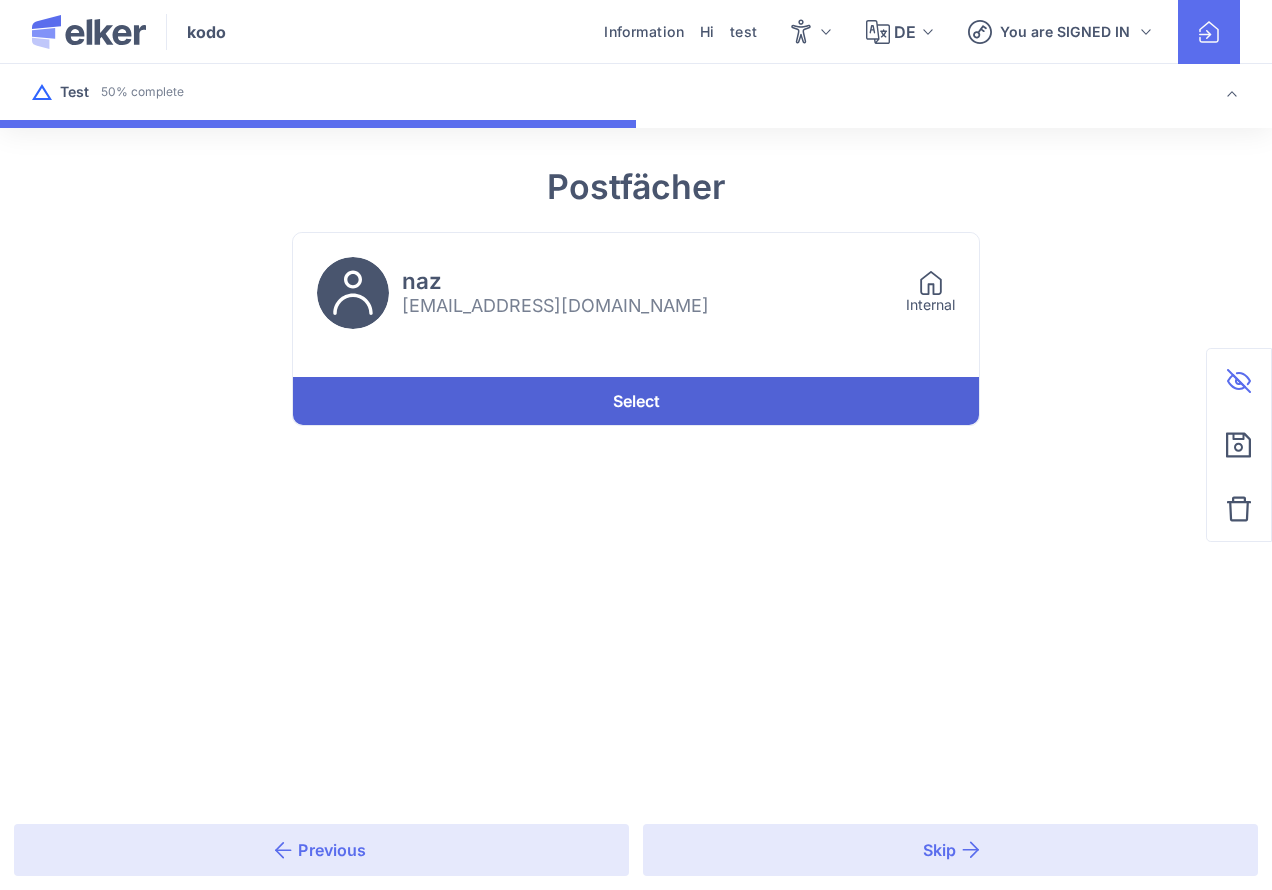click on "Select" at bounding box center [636, 401] 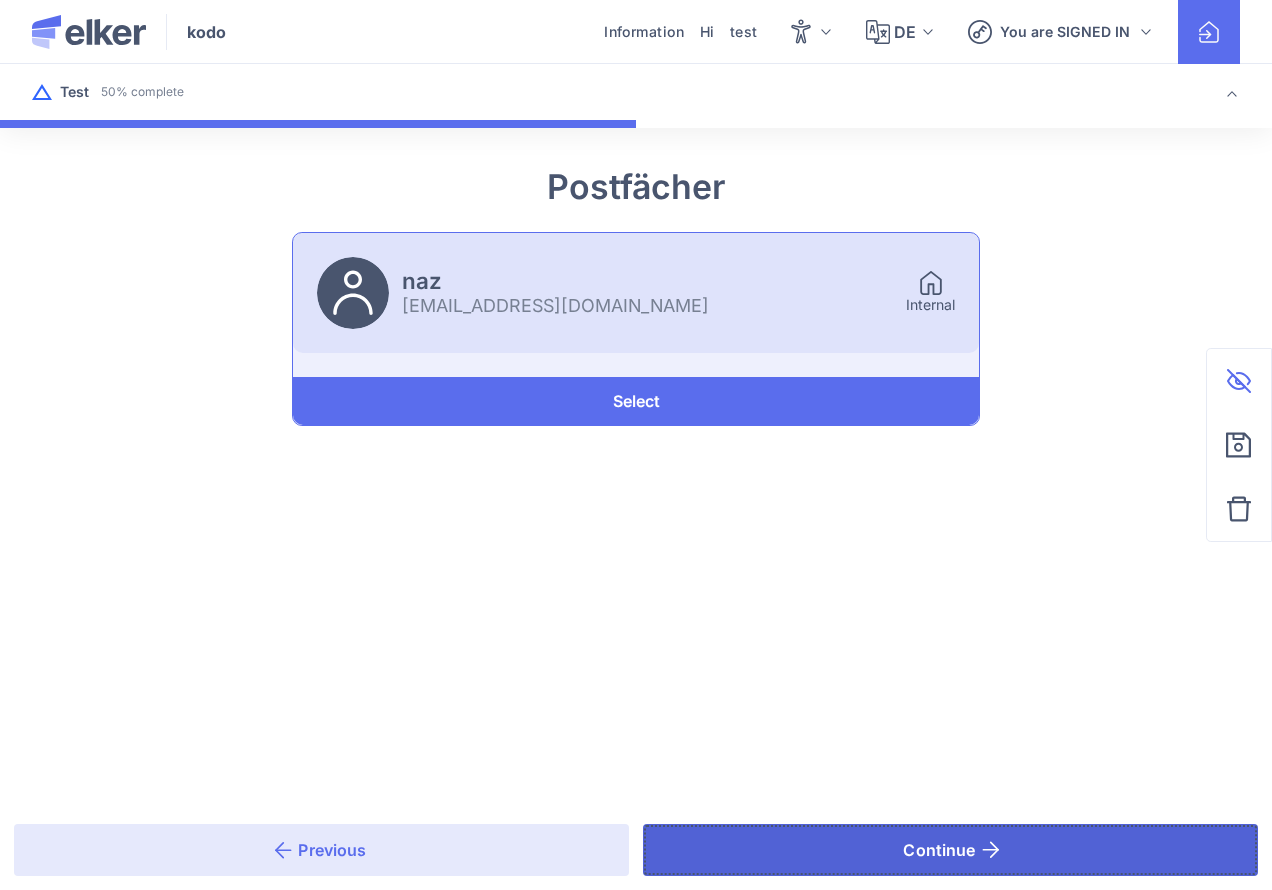 click on "Continue" at bounding box center [950, 850] 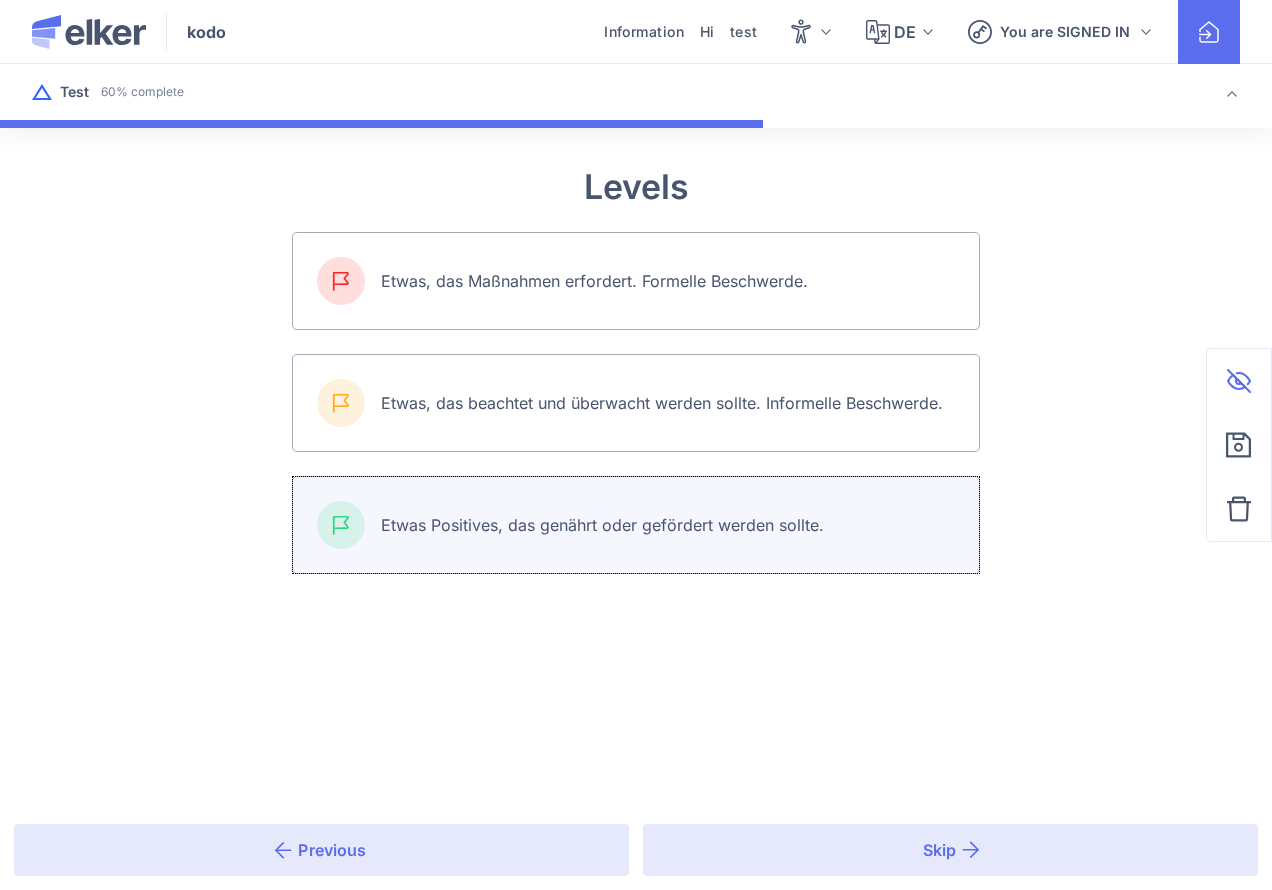 click on "Etwas Positives, das genährt oder gefördert werden sollte." at bounding box center (636, 525) 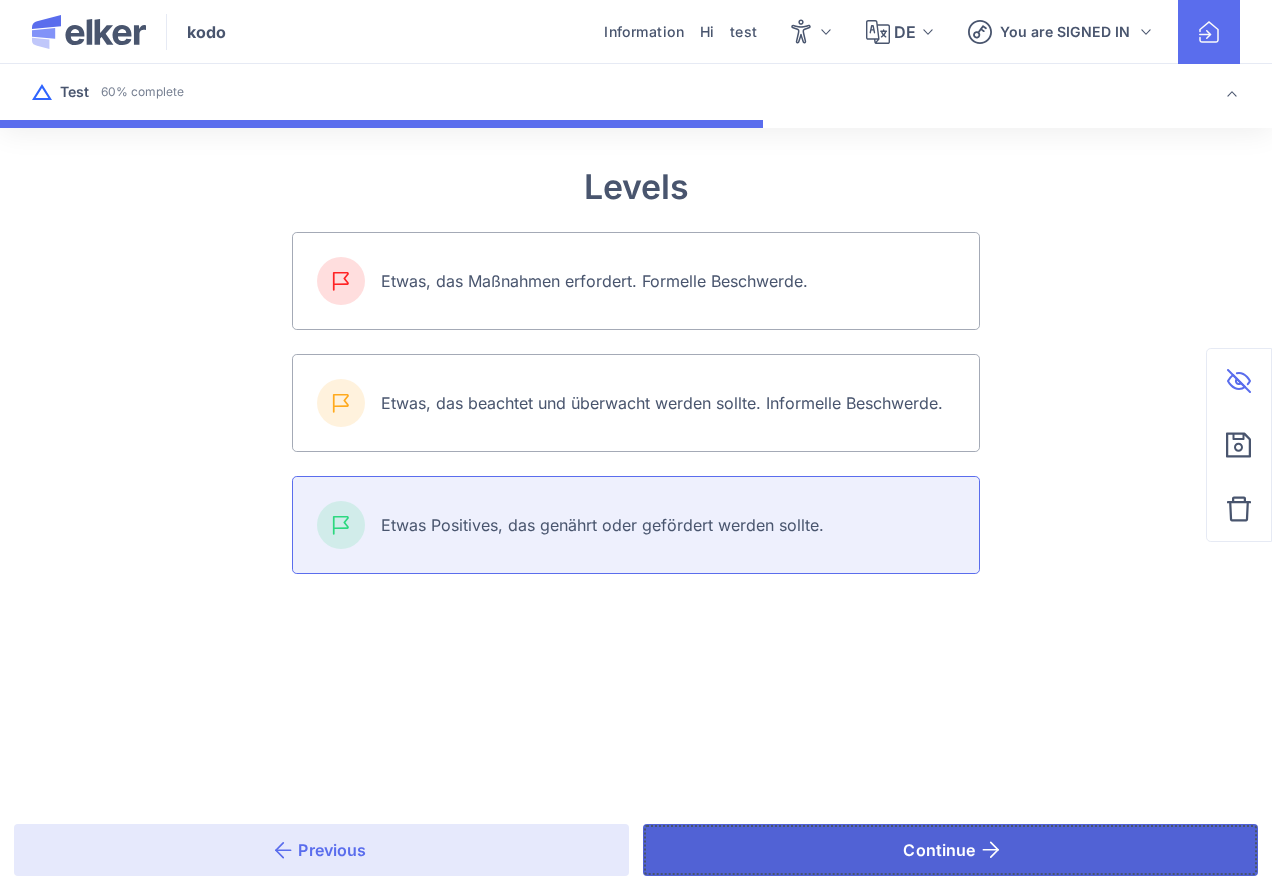 click on "Continue" at bounding box center [950, 850] 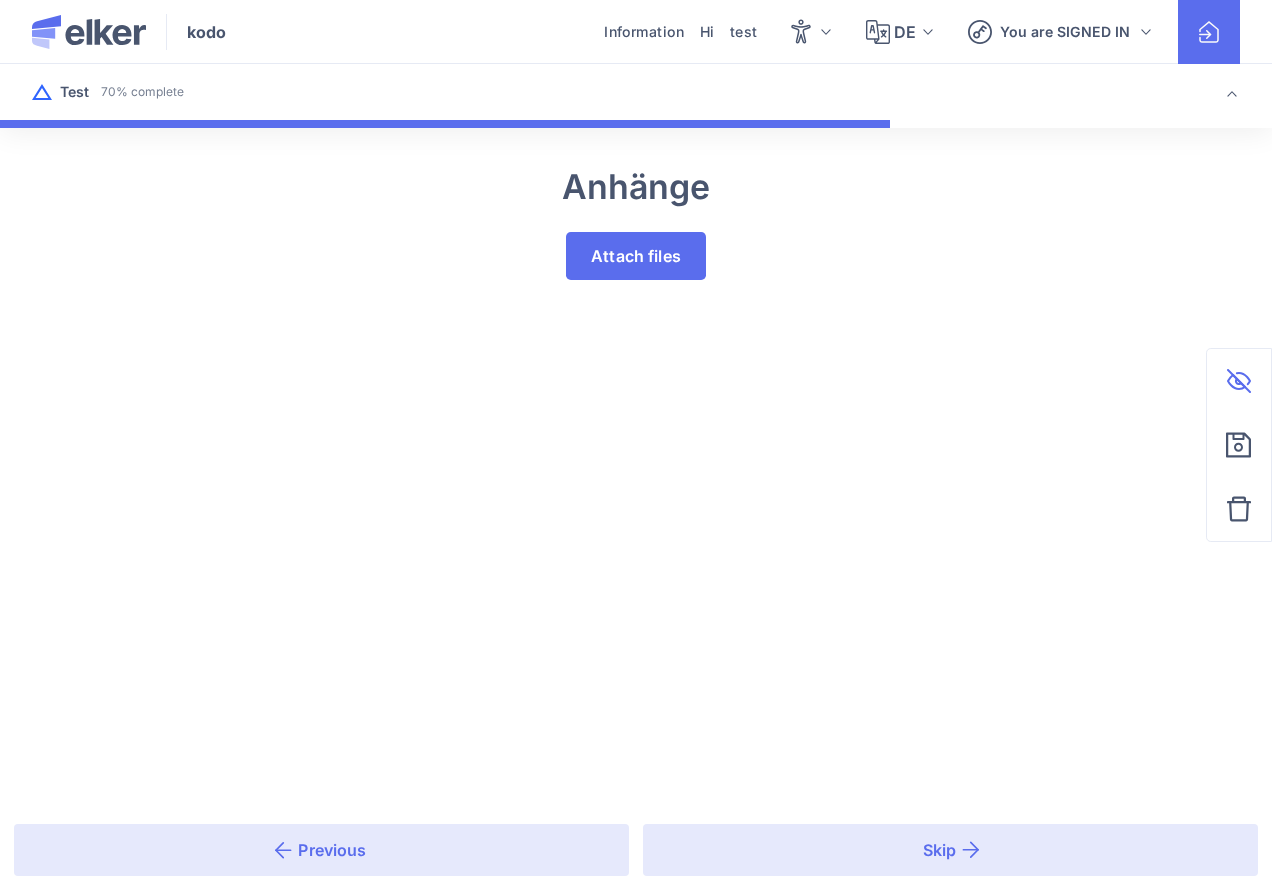 click on "Skip" at bounding box center (950, 850) 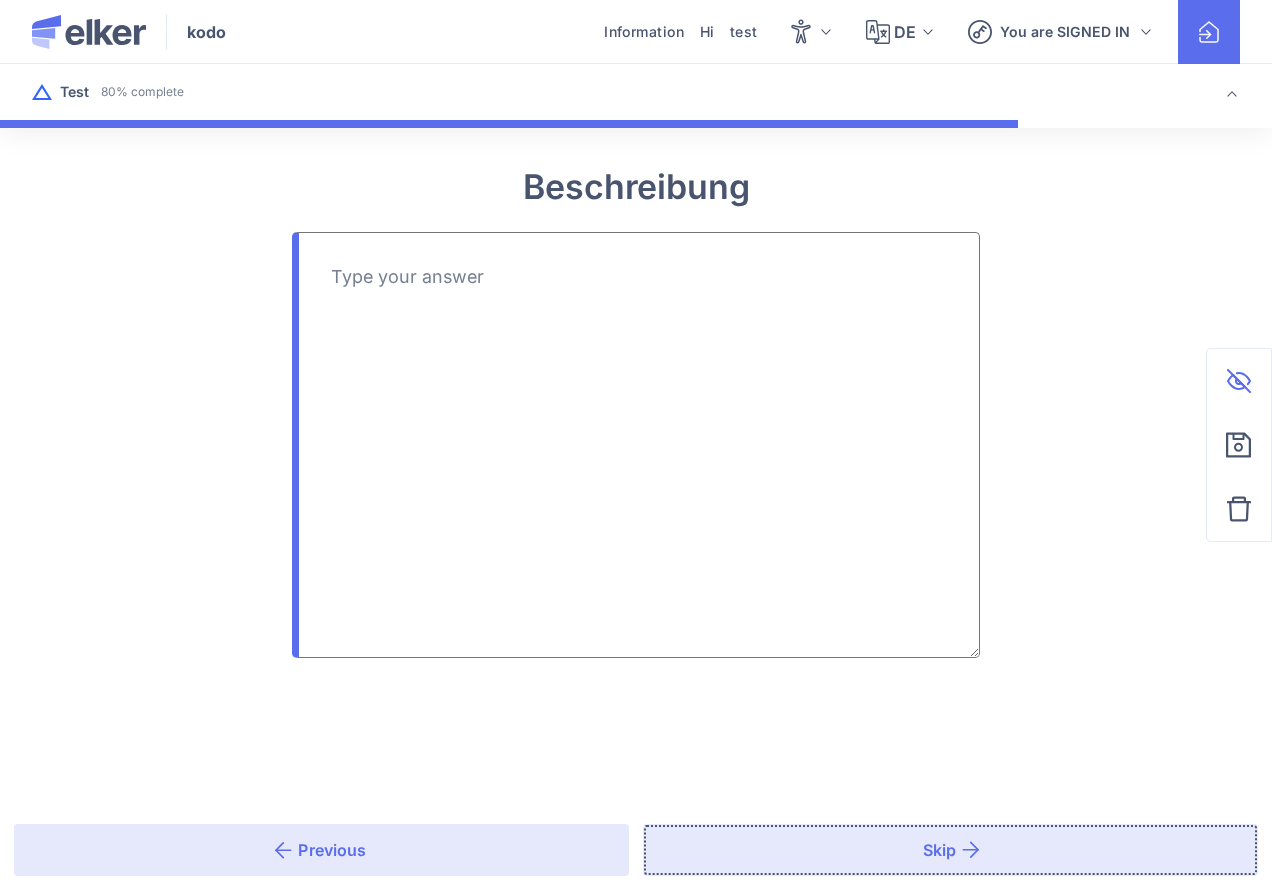 click on "Skip" at bounding box center (950, 850) 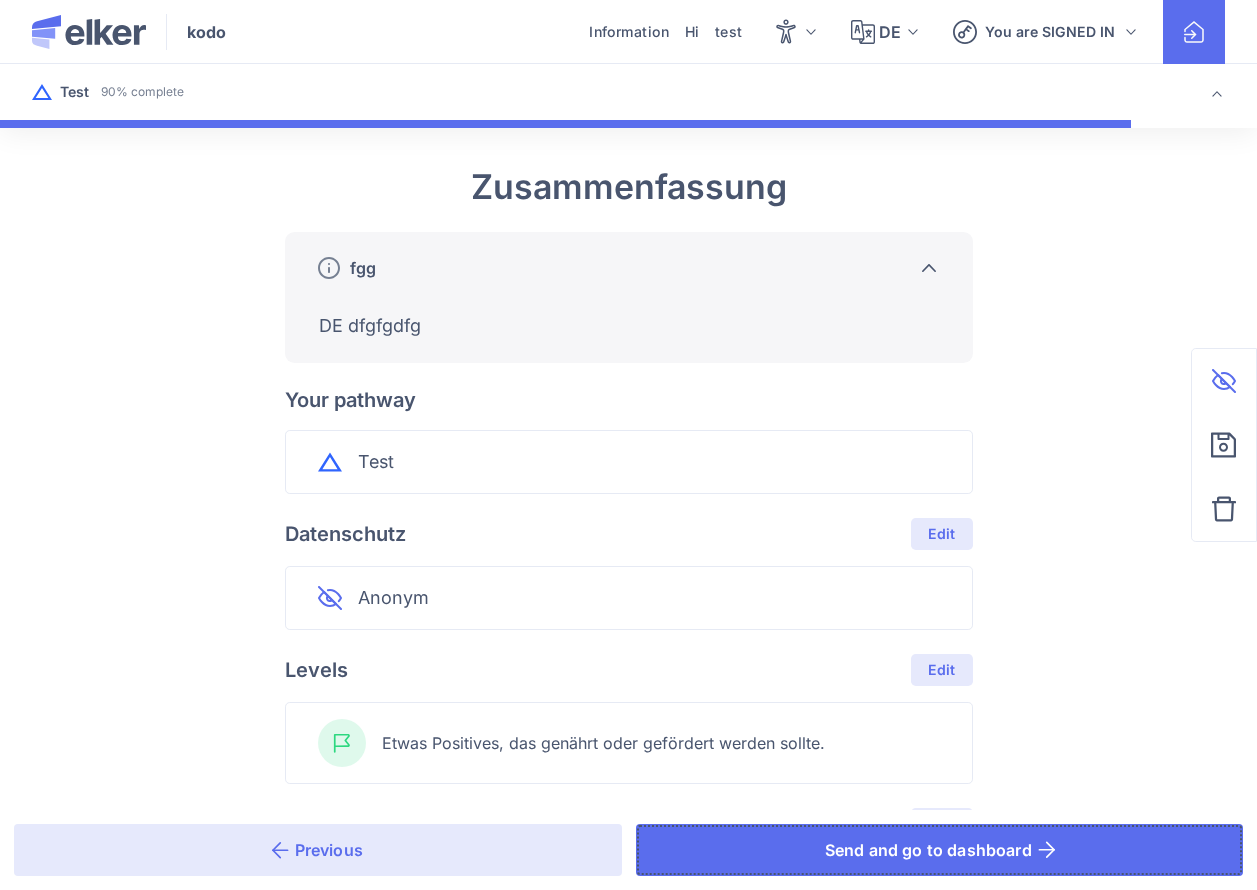 click on "Send and go to dashboard" at bounding box center (928, 850) 